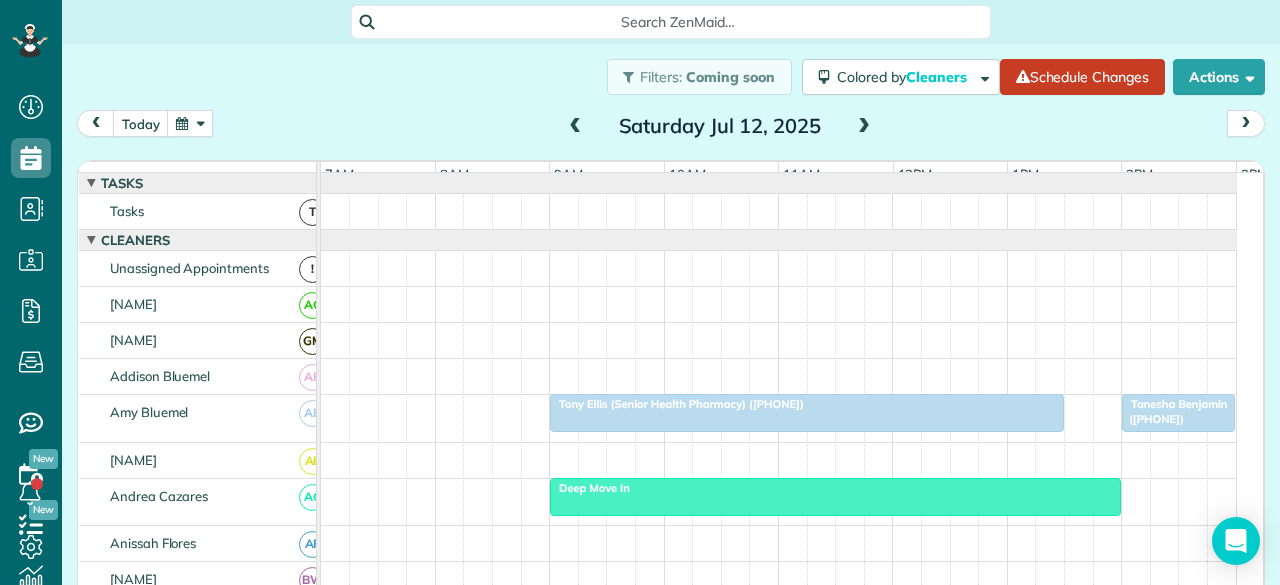 scroll, scrollTop: 0, scrollLeft: 0, axis: both 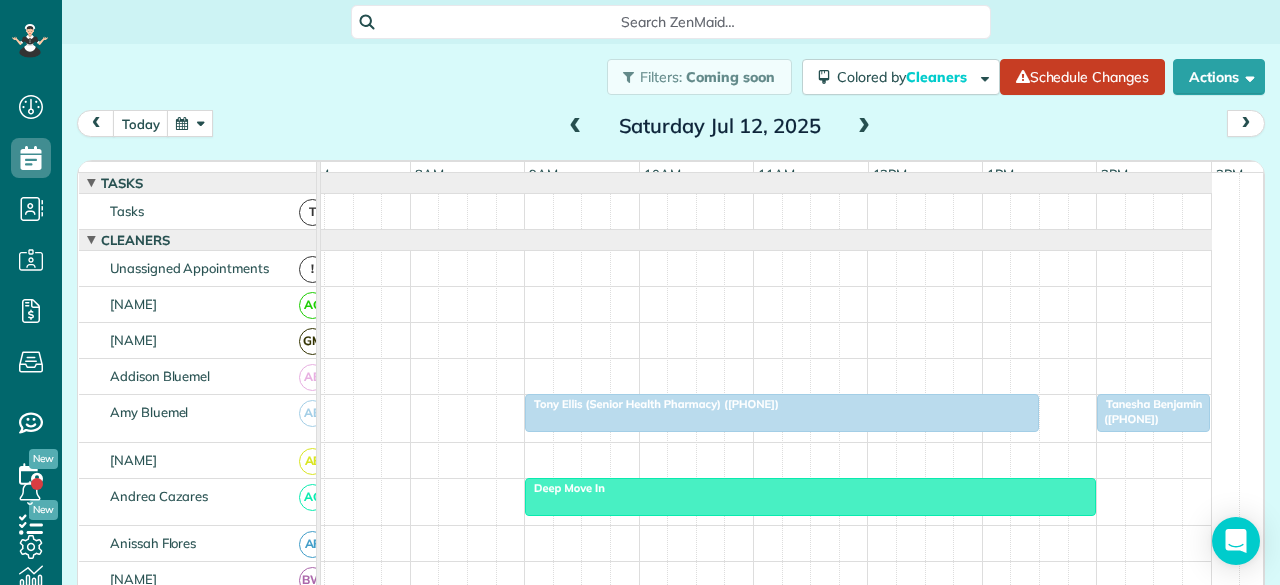 click at bounding box center [864, 127] 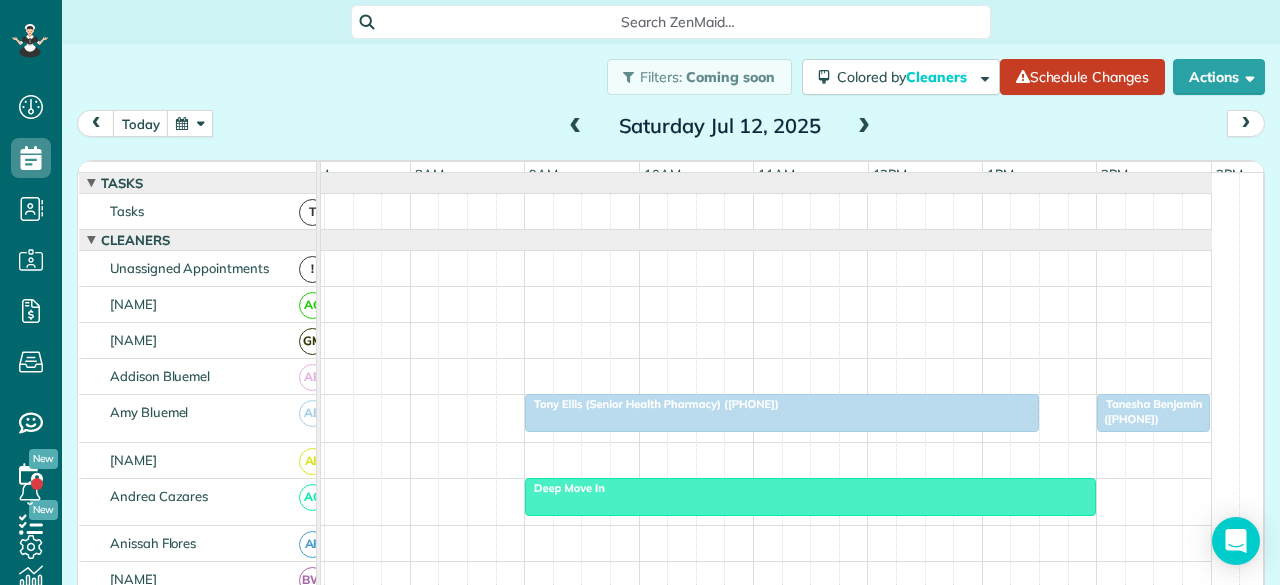 scroll, scrollTop: 0, scrollLeft: 0, axis: both 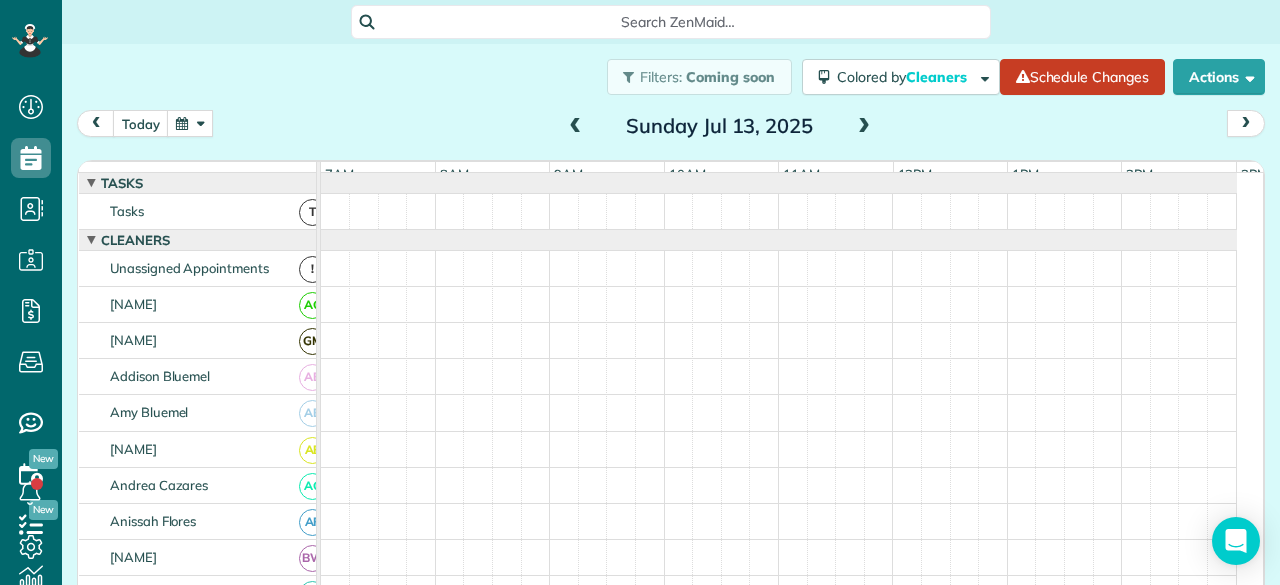 click at bounding box center (864, 127) 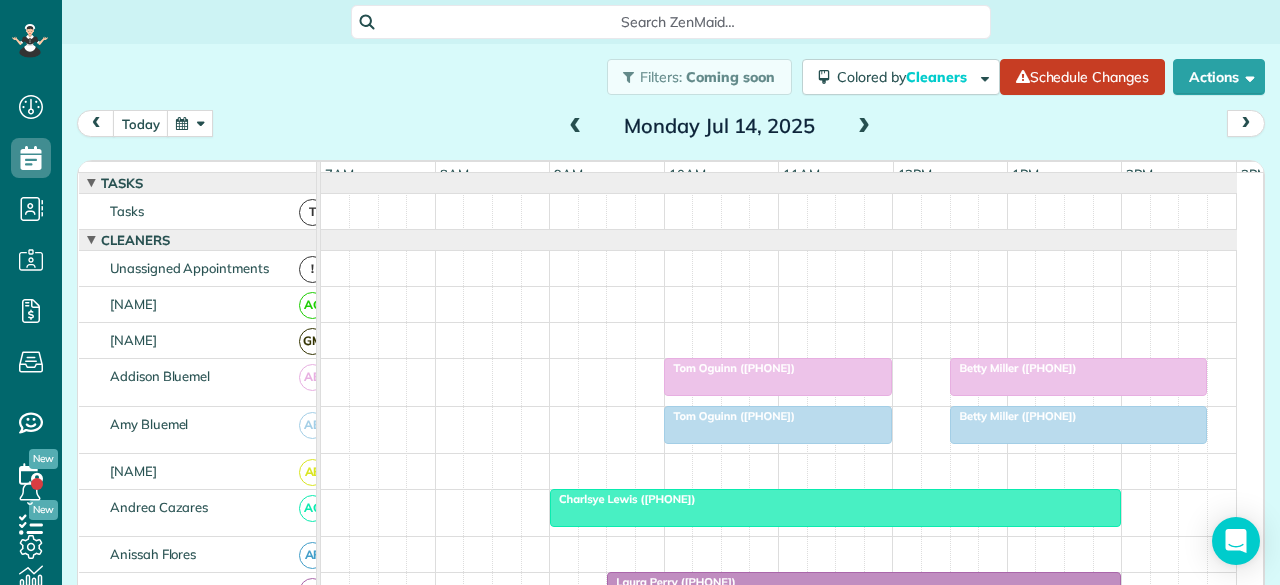 click at bounding box center [864, 127] 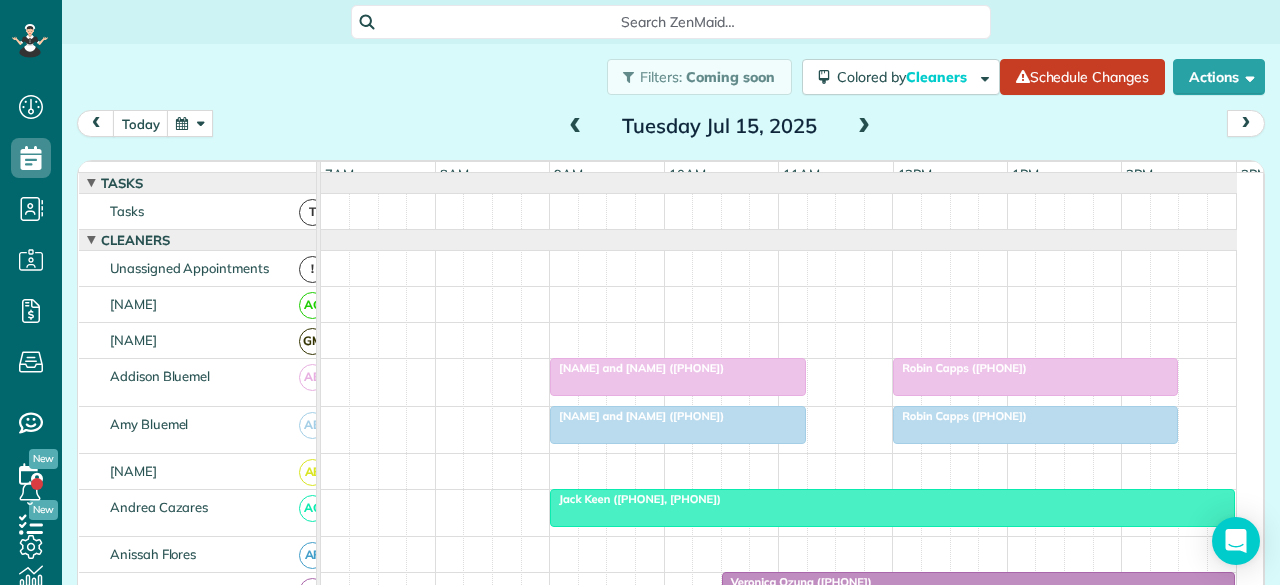 click at bounding box center (864, 127) 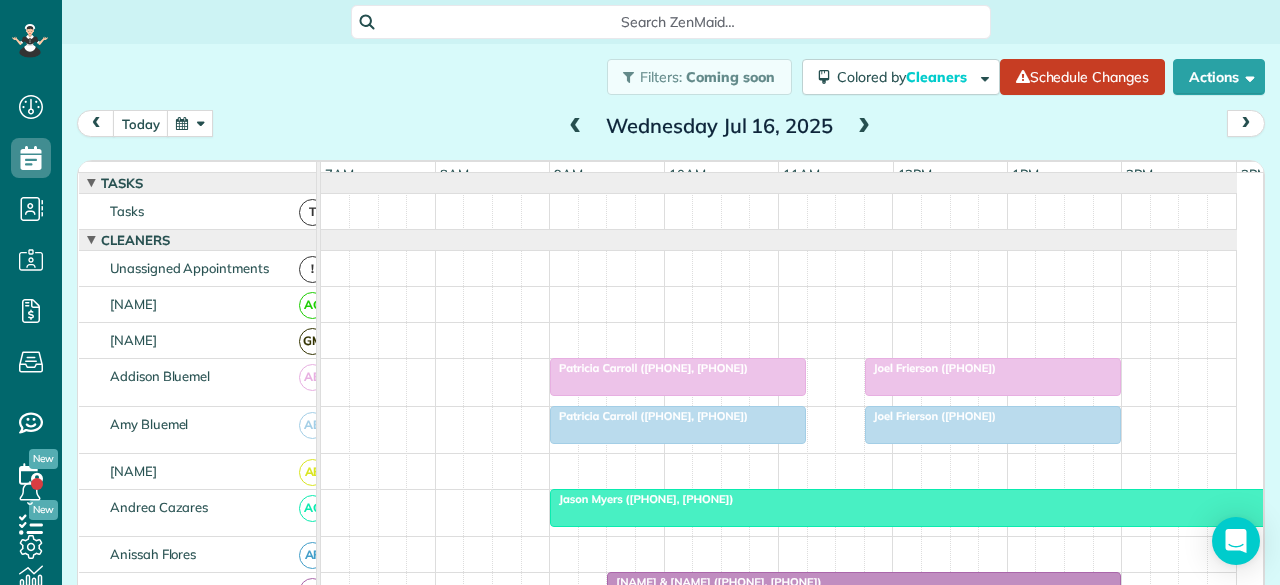 scroll, scrollTop: 135, scrollLeft: 0, axis: vertical 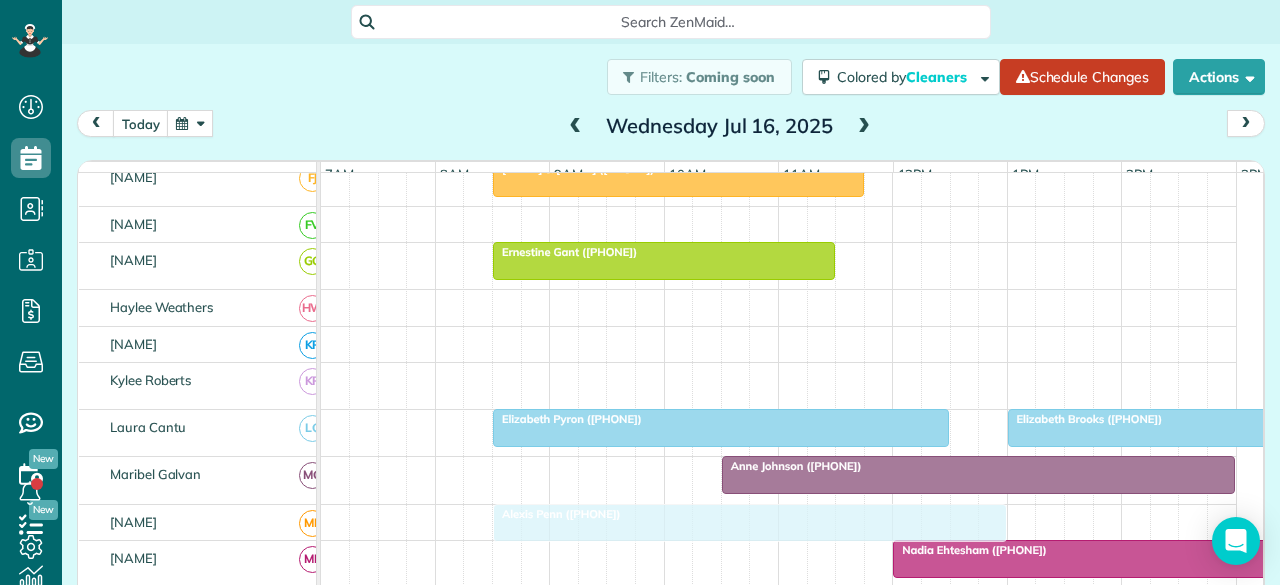 drag, startPoint x: 632, startPoint y: 385, endPoint x: 572, endPoint y: 524, distance: 151.39684 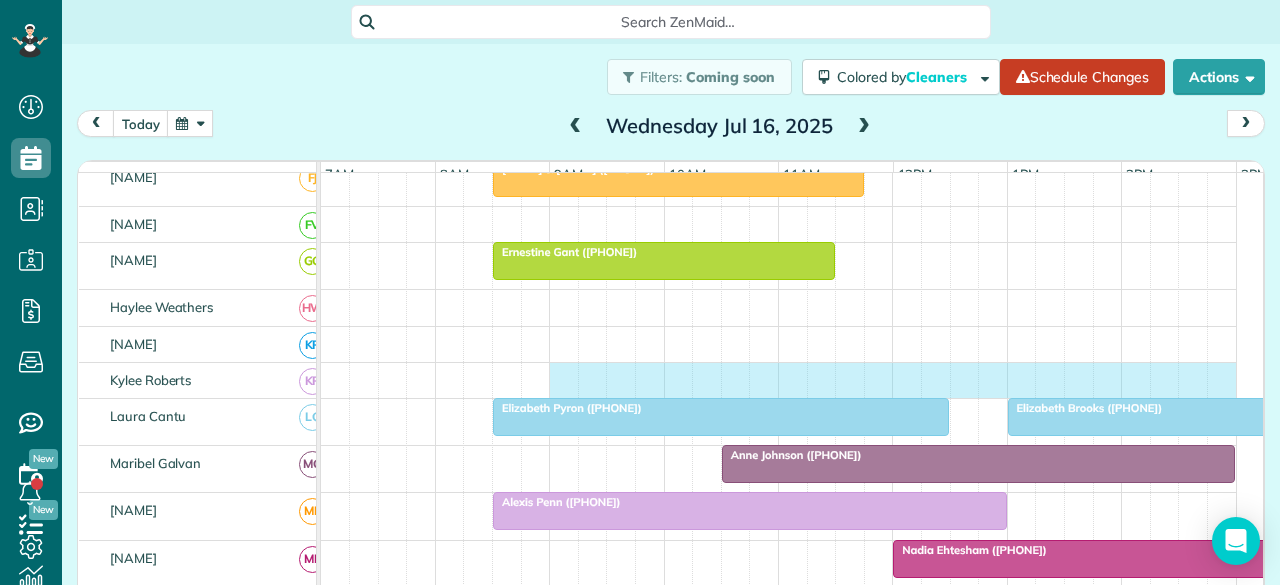 scroll, scrollTop: 700, scrollLeft: 4, axis: both 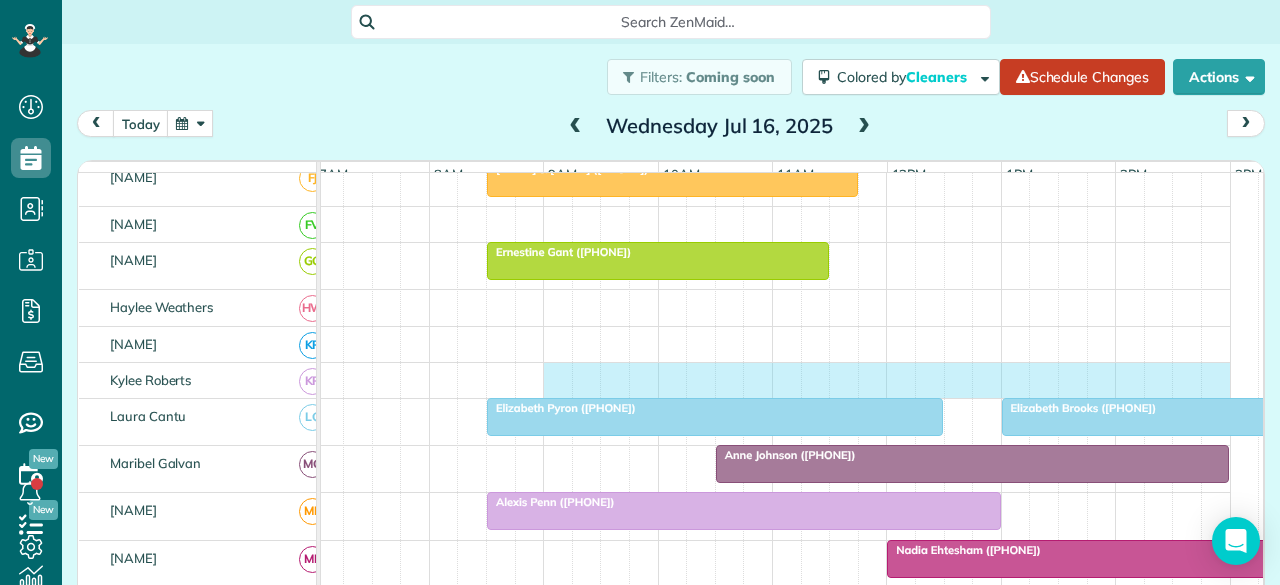 drag, startPoint x: 552, startPoint y: 383, endPoint x: 1203, endPoint y: 373, distance: 651.0768 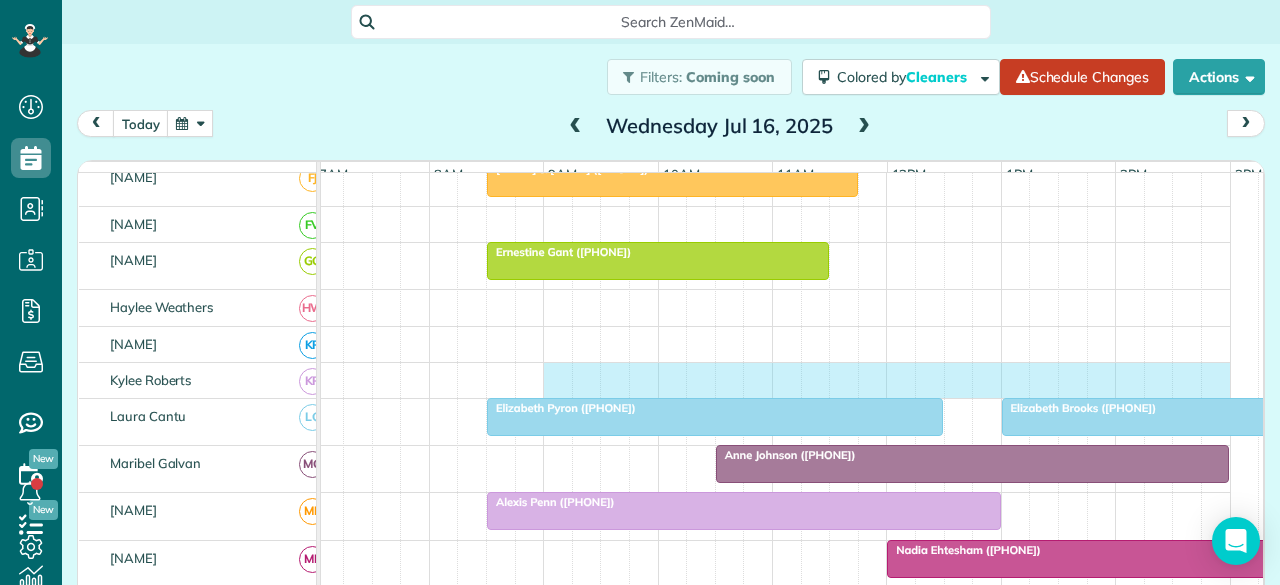 click at bounding box center [773, 380] 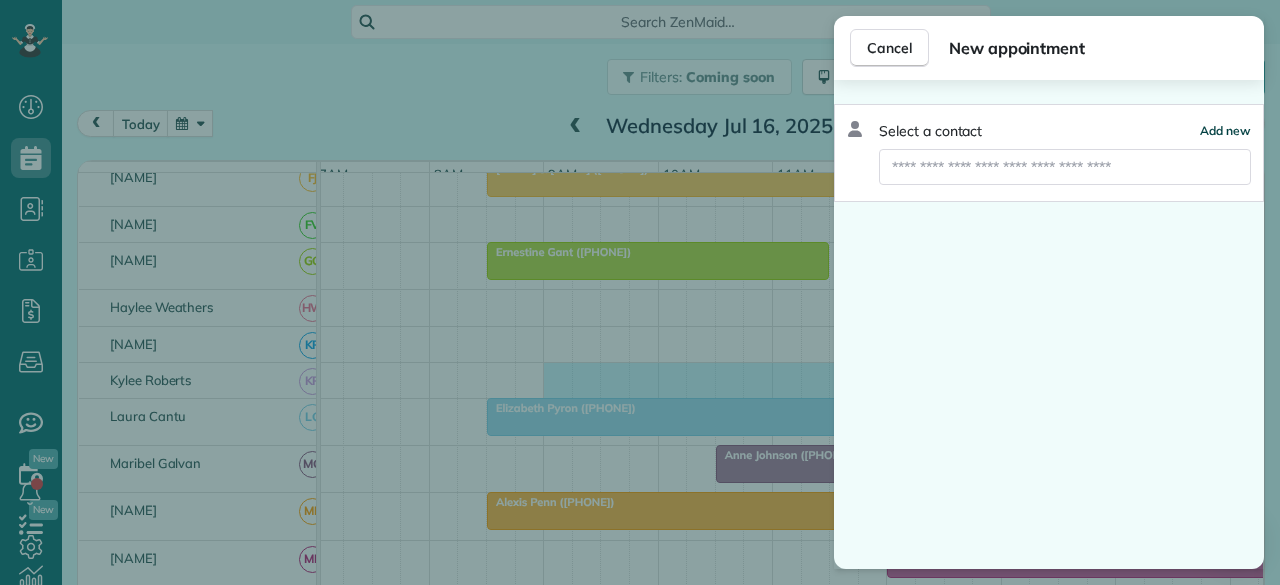 click on "Add new" at bounding box center [1225, 130] 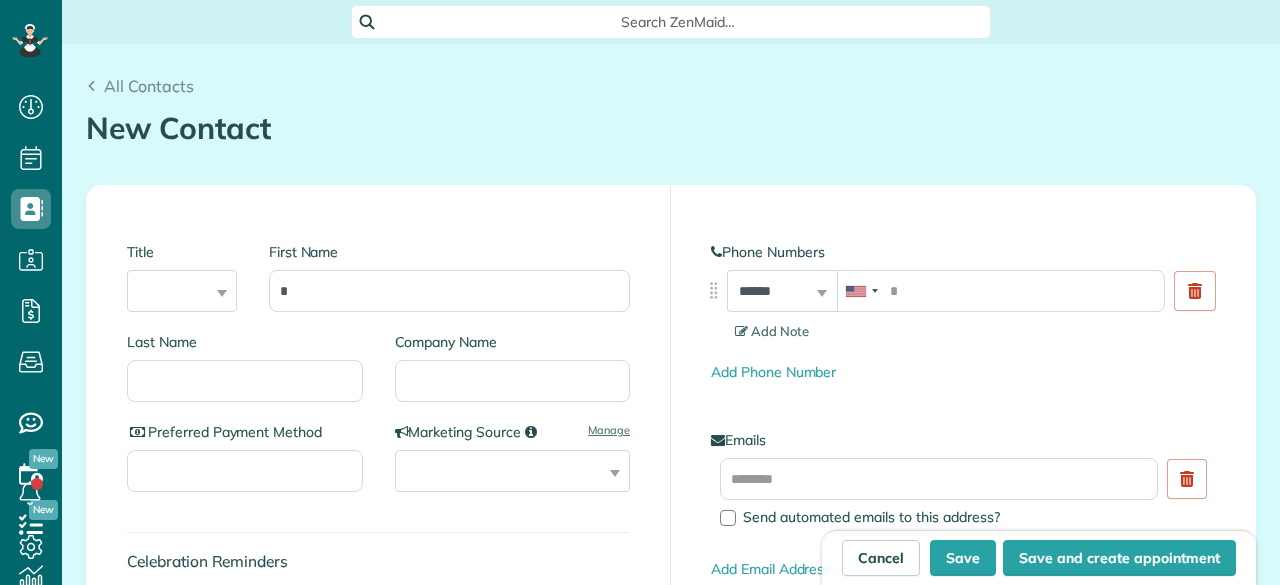 scroll, scrollTop: 0, scrollLeft: 0, axis: both 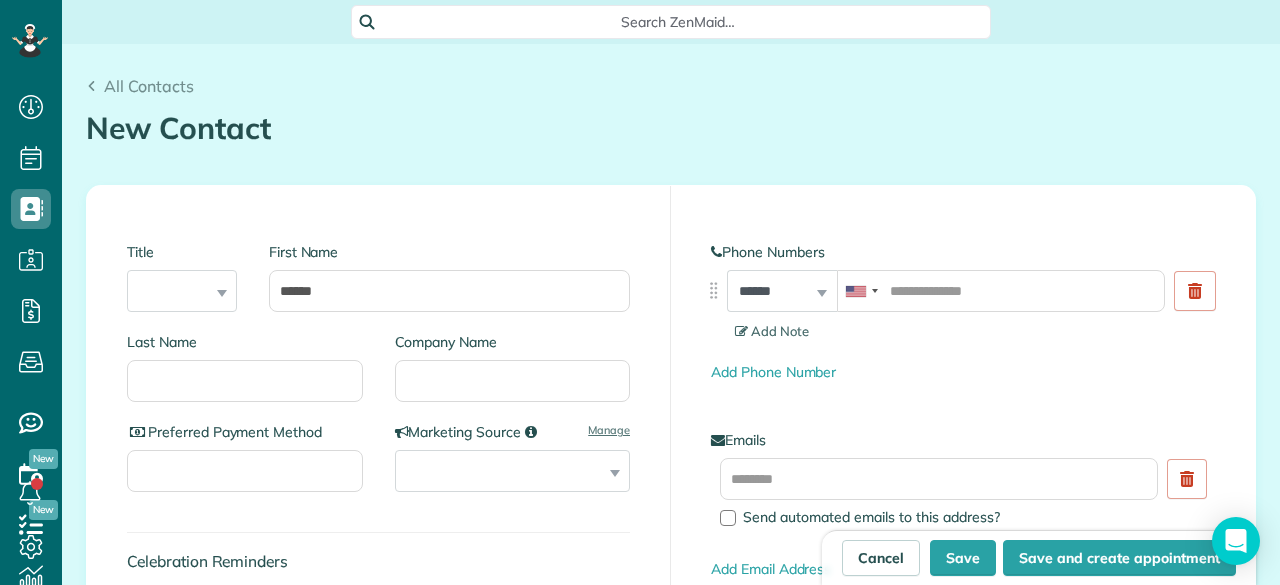 type on "******" 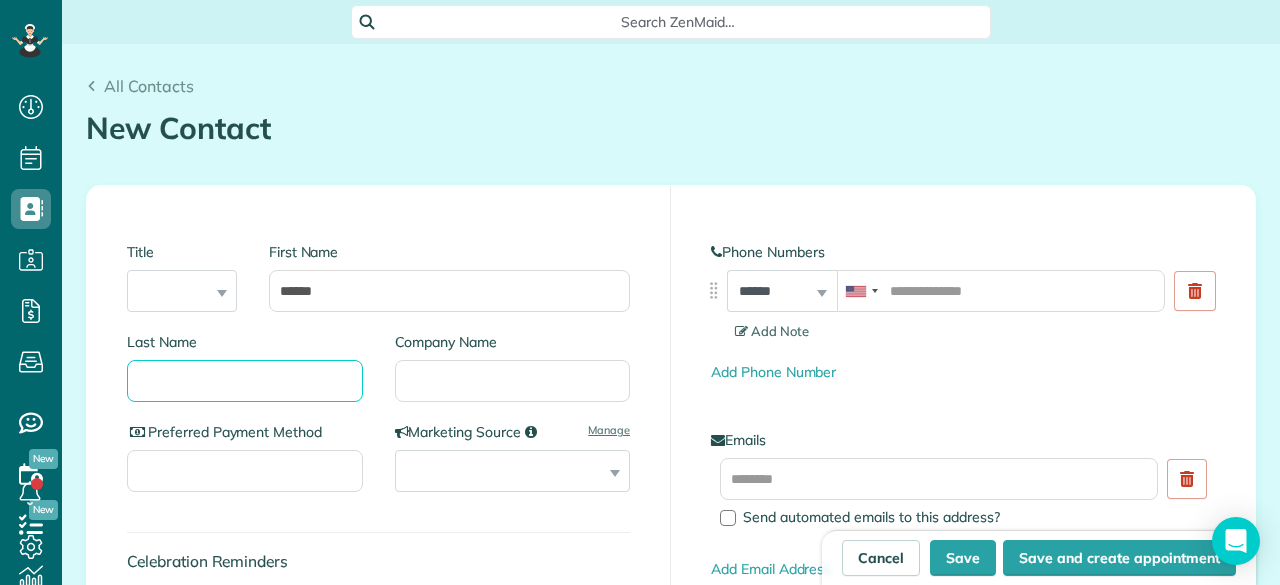 click on "Last Name" at bounding box center (245, 381) 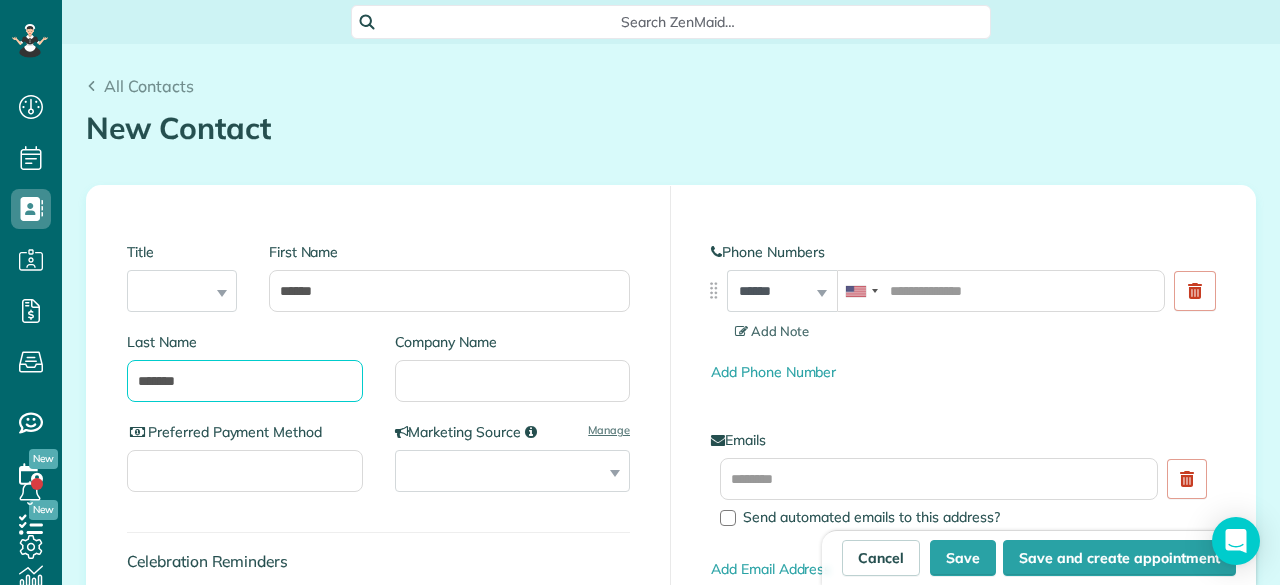 type on "*******" 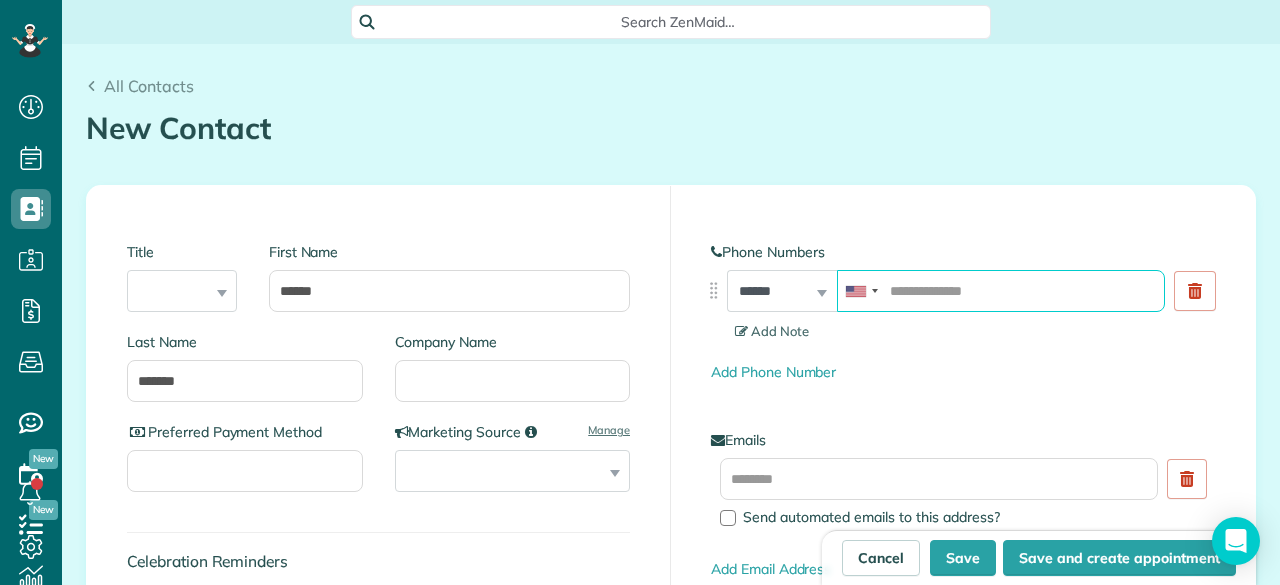 click at bounding box center (1001, 291) 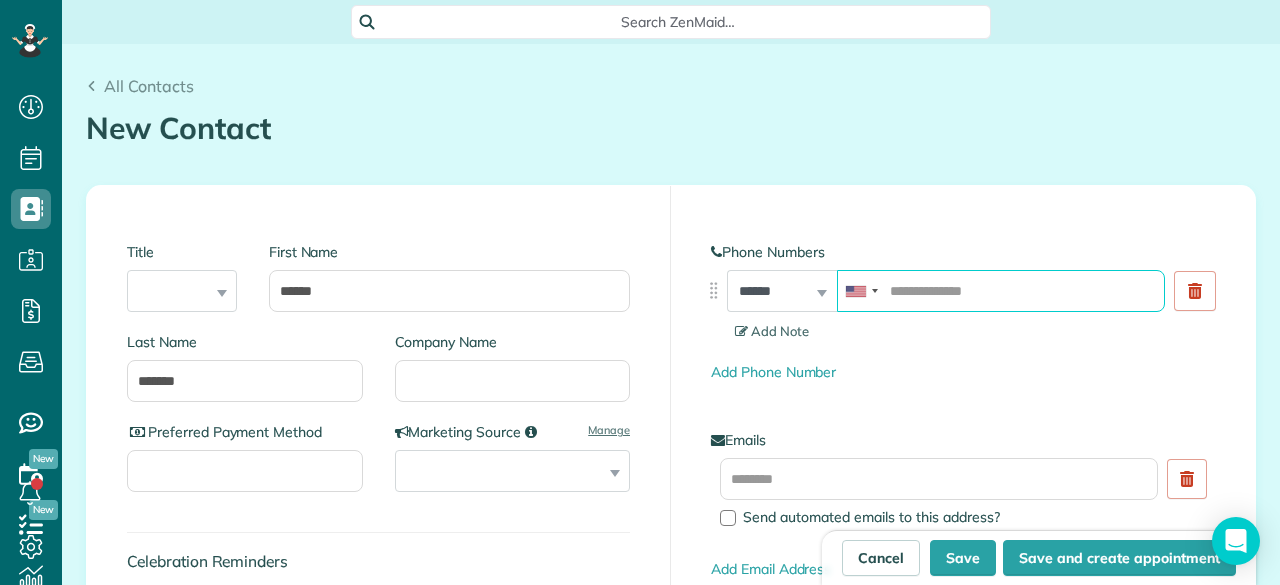 paste on "**********" 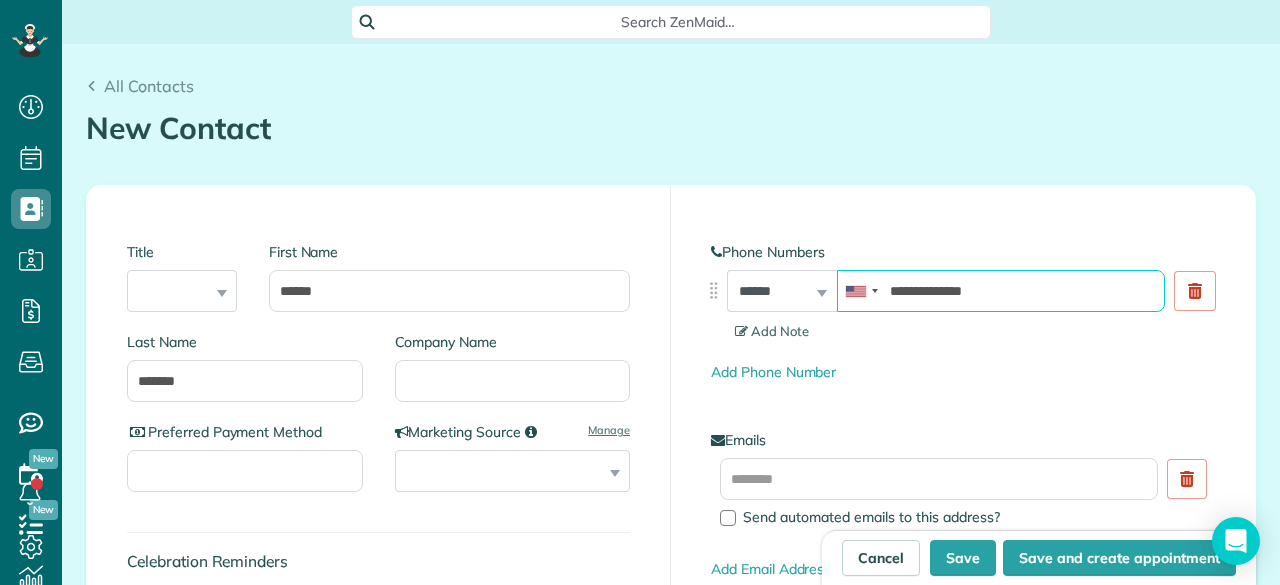 click on "**********" at bounding box center [1001, 291] 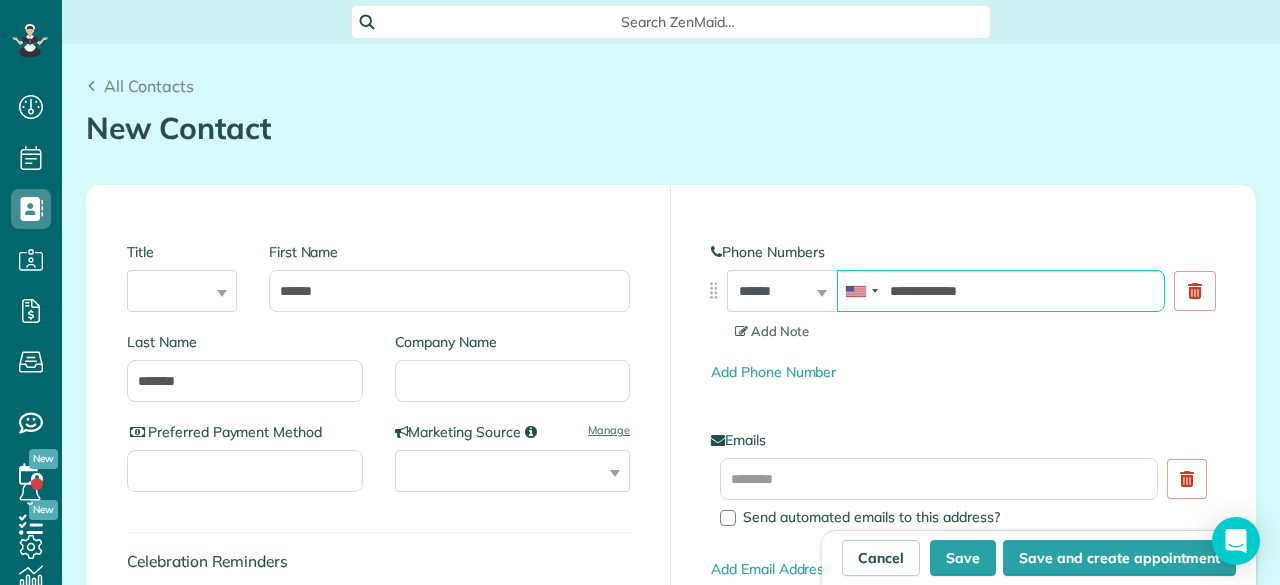 click on "**********" at bounding box center [1001, 291] 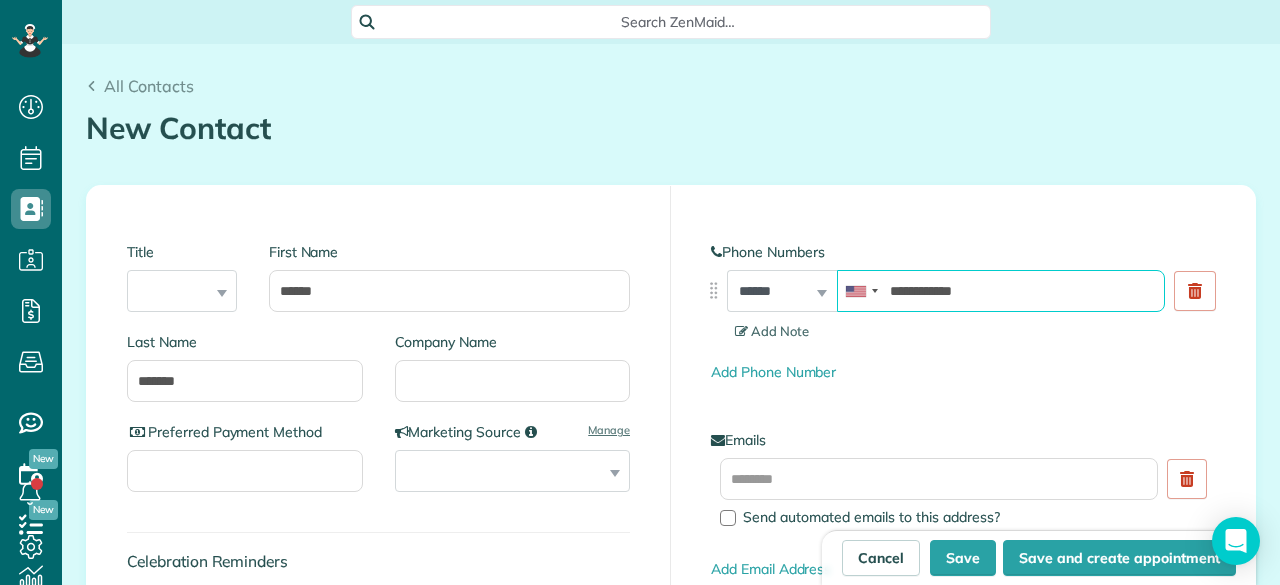 scroll, scrollTop: 100, scrollLeft: 0, axis: vertical 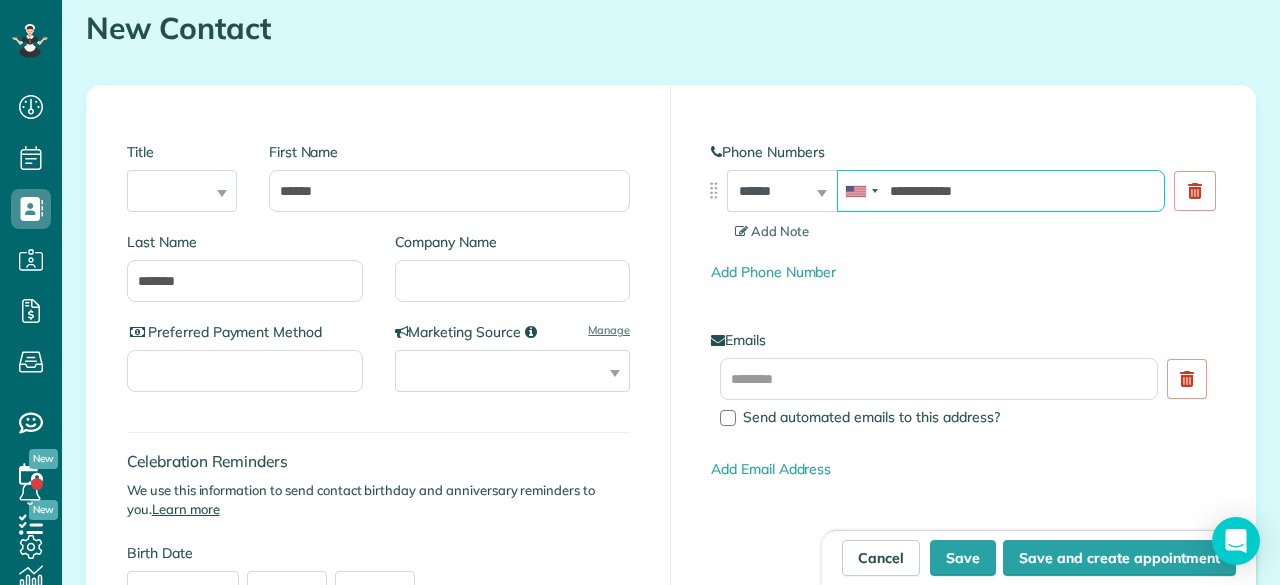 type on "**********" 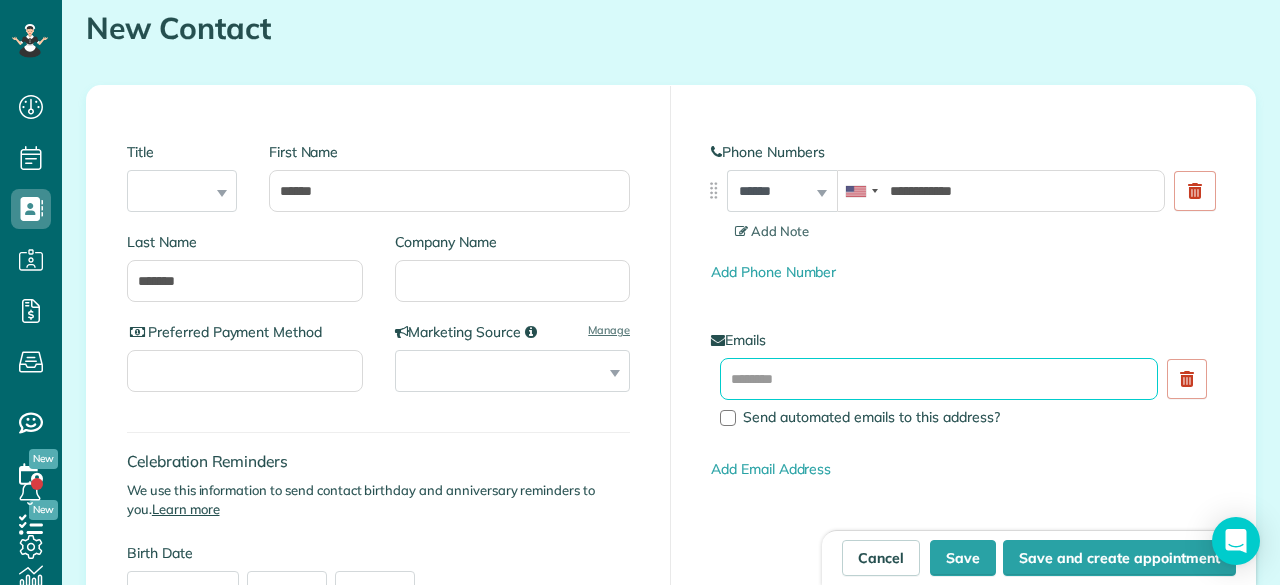 click at bounding box center (939, 379) 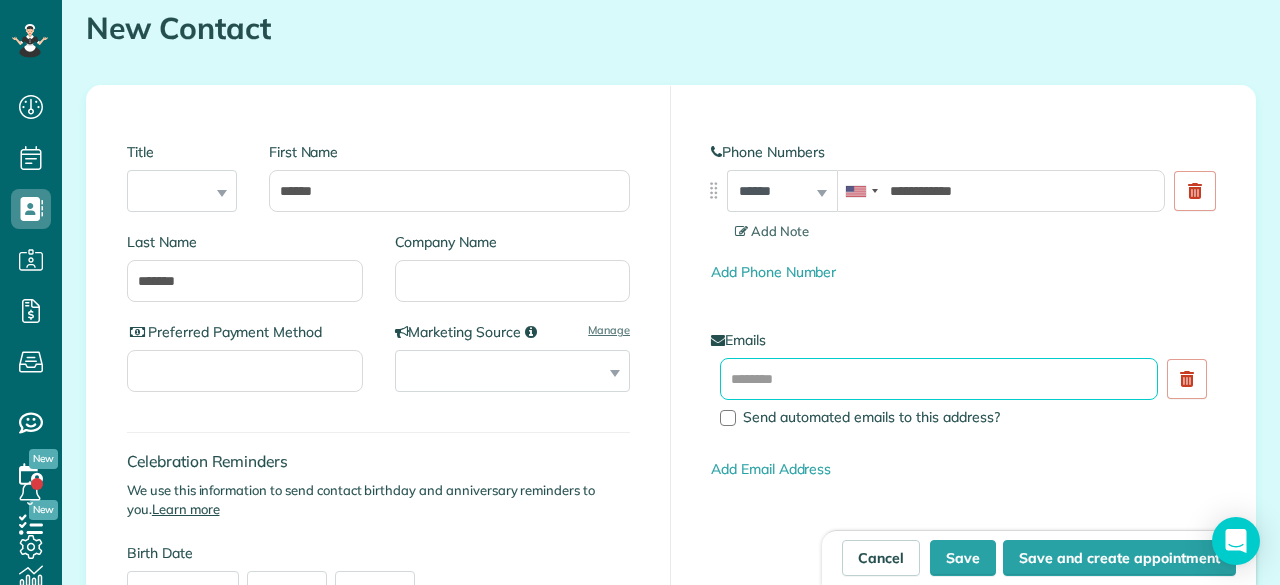 paste on "**********" 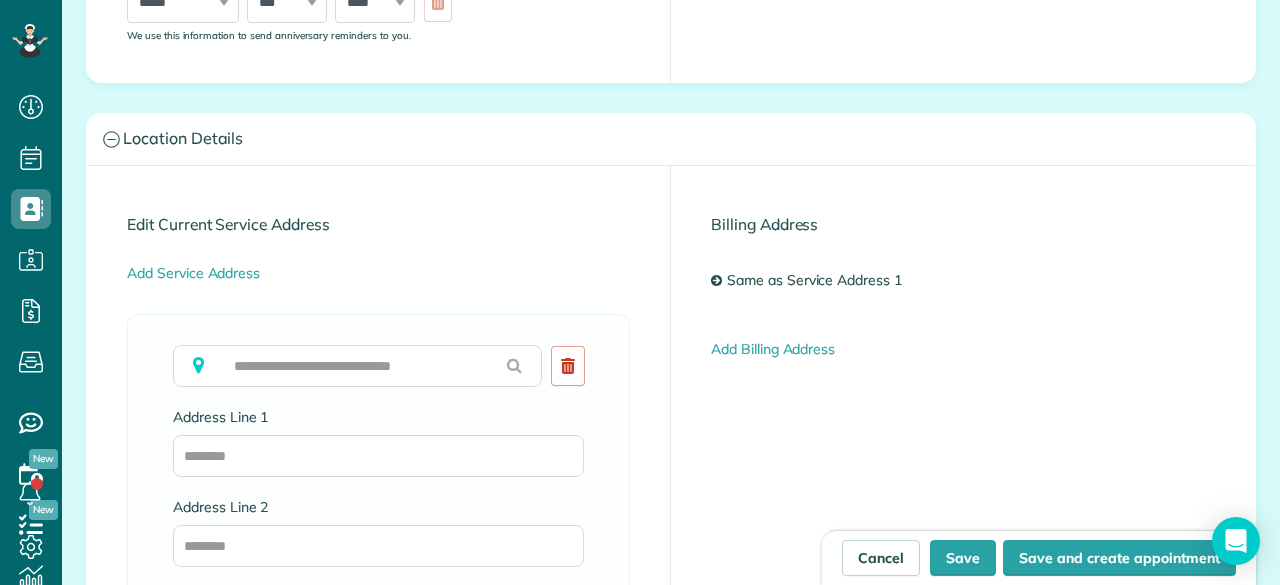 scroll, scrollTop: 800, scrollLeft: 0, axis: vertical 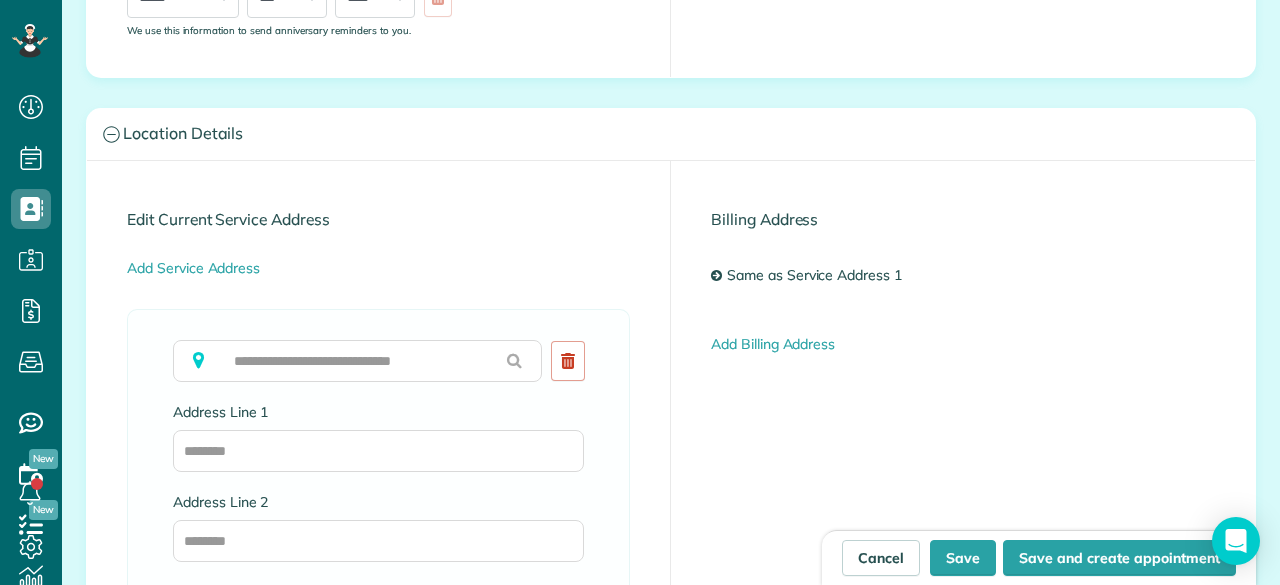 type on "**********" 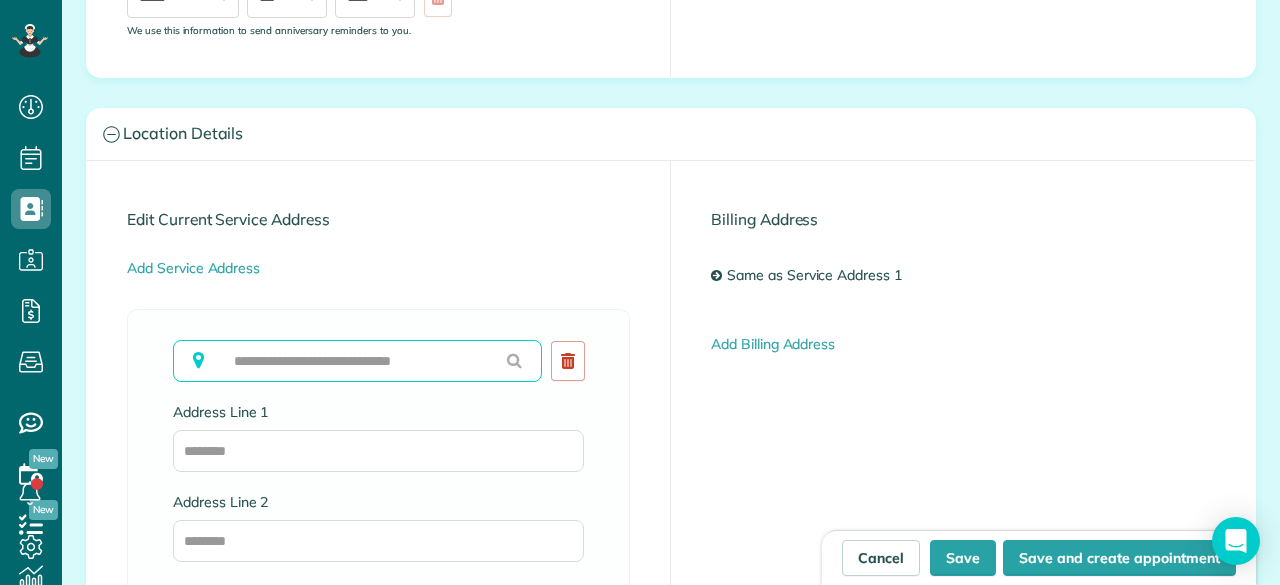 click at bounding box center [357, 361] 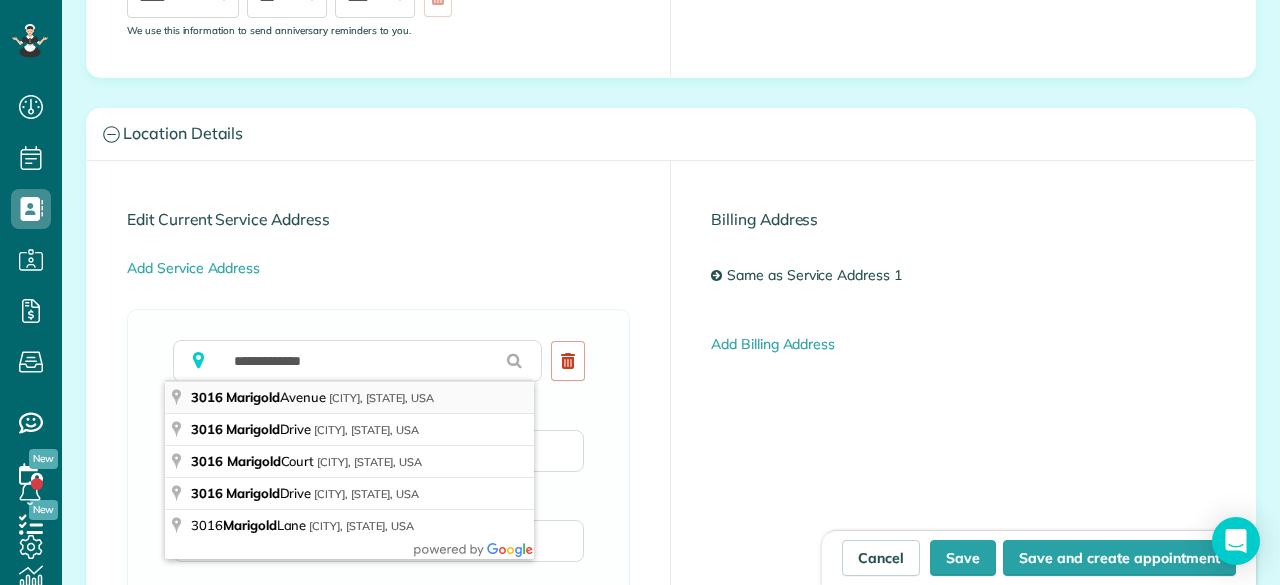 type on "**********" 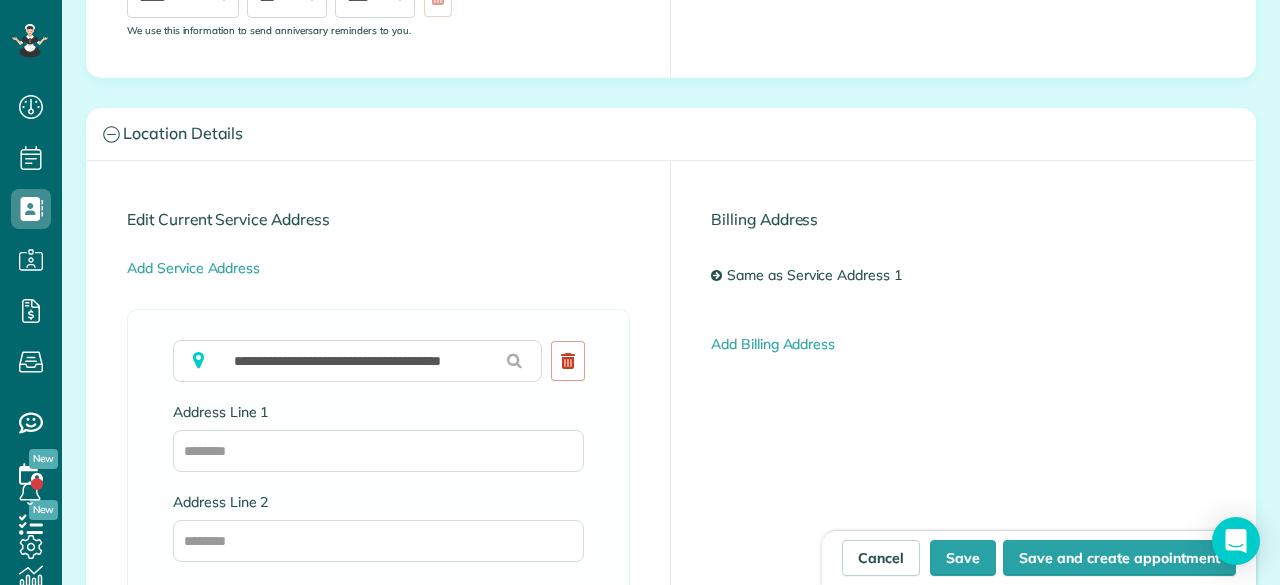 type on "**********" 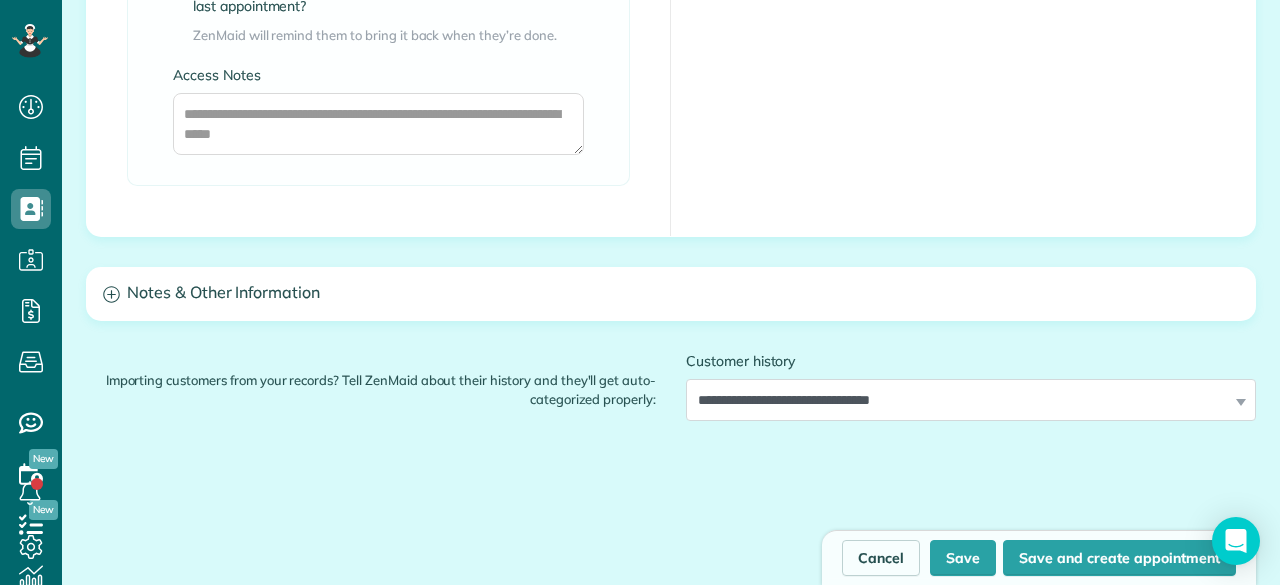 scroll, scrollTop: 1700, scrollLeft: 0, axis: vertical 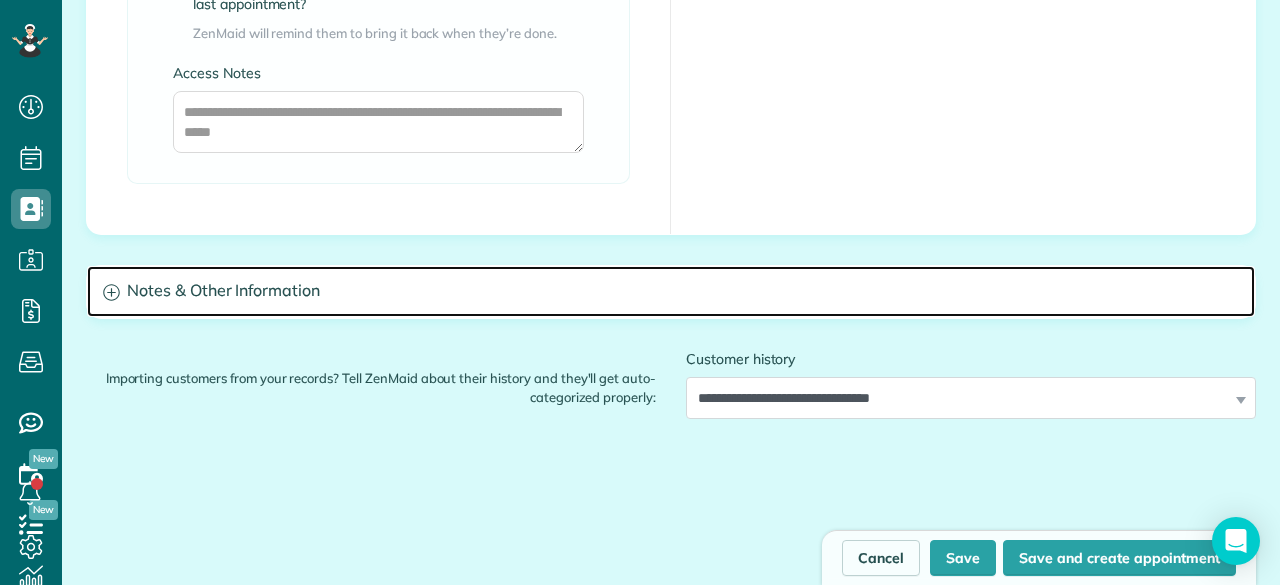 click on "Notes & Other Information" at bounding box center [671, 291] 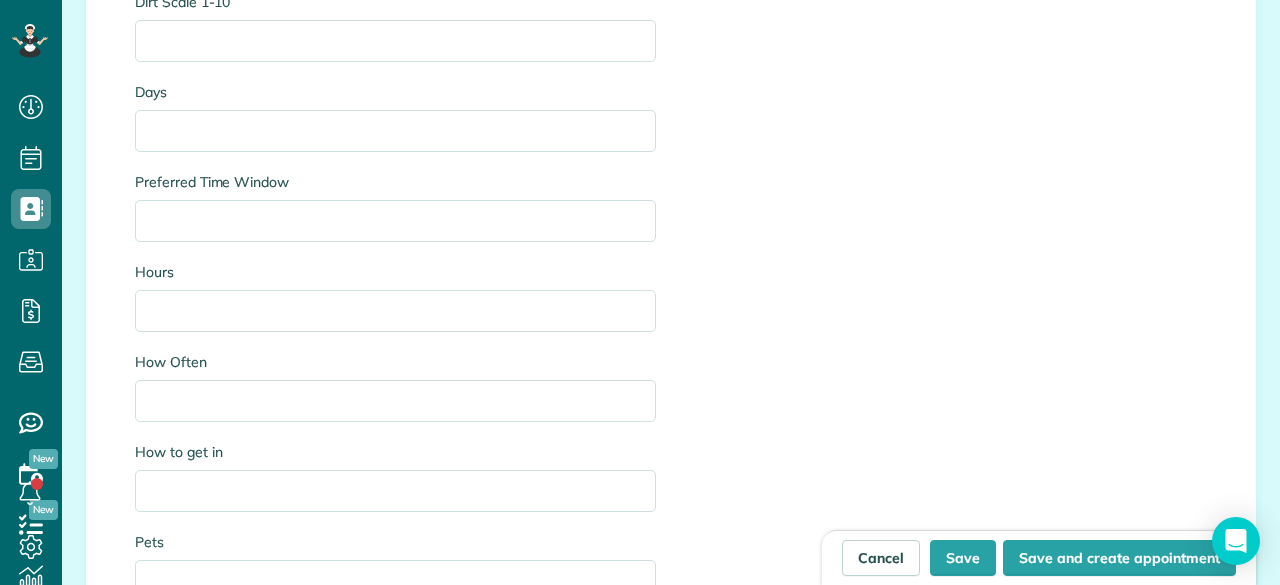 scroll, scrollTop: 2500, scrollLeft: 0, axis: vertical 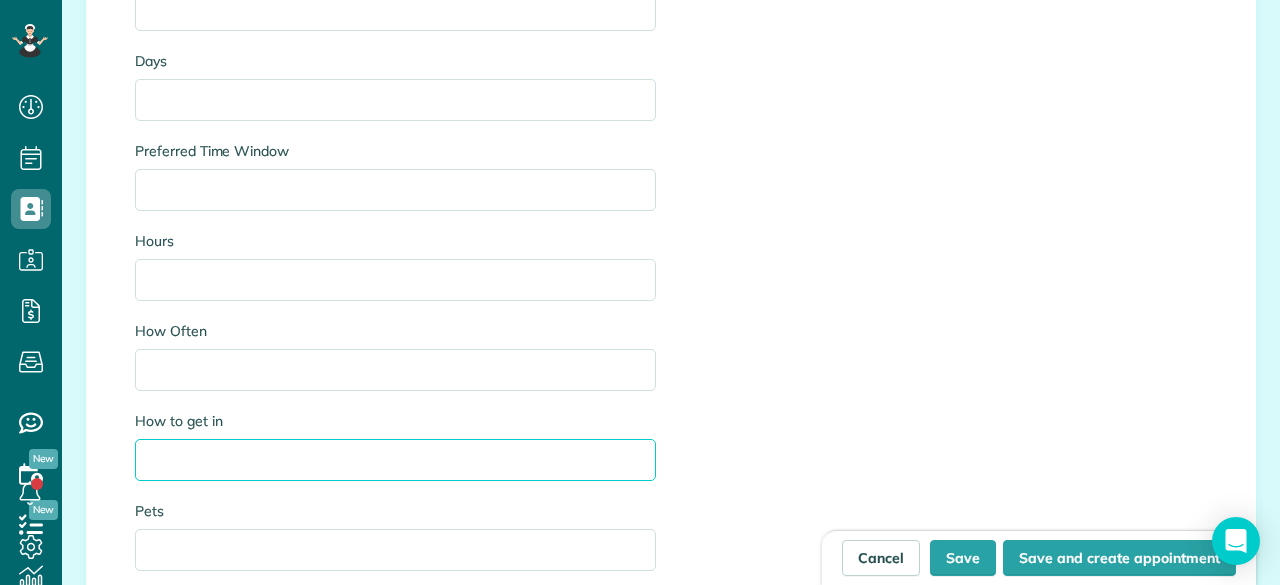 click on "How to get in" at bounding box center (395, 460) 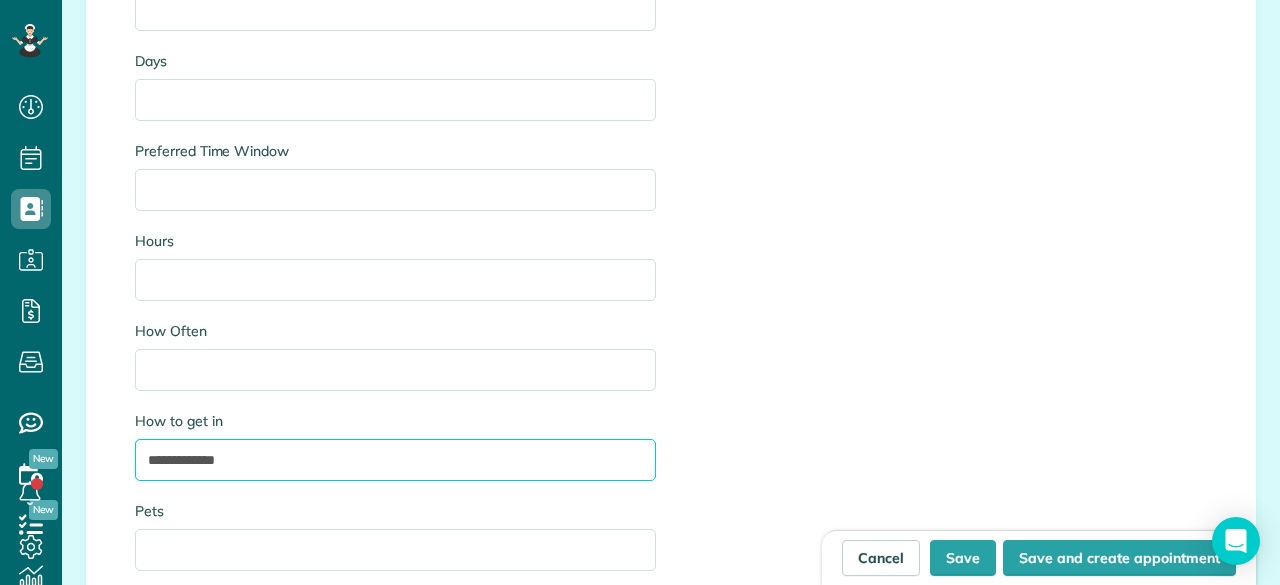 type on "**********" 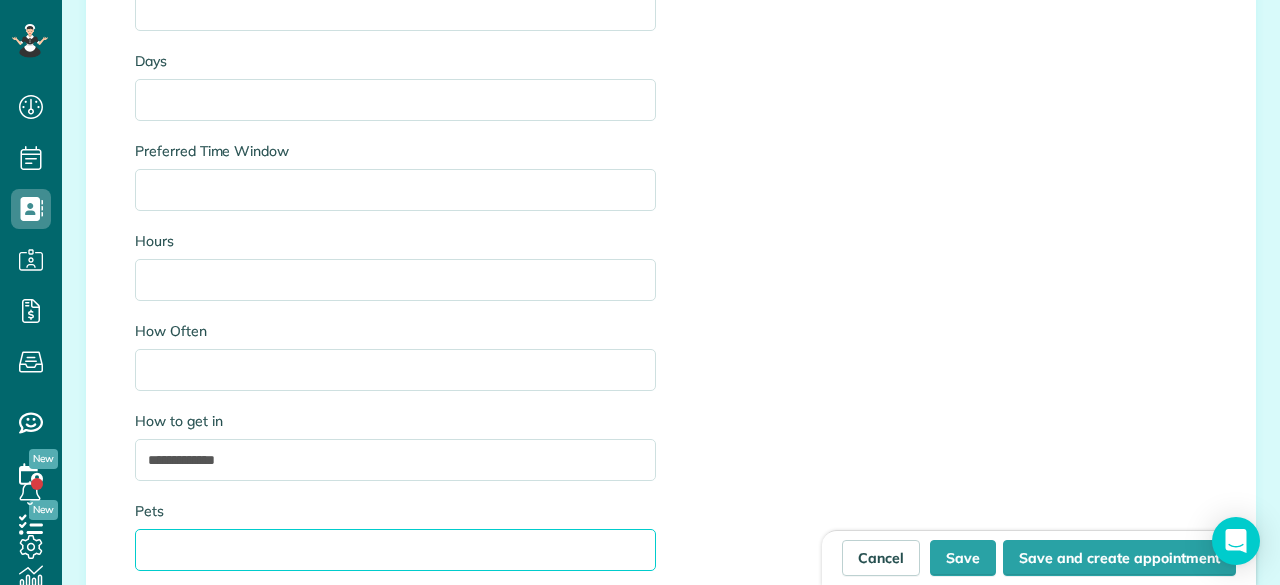 click on "Pets" at bounding box center [395, 550] 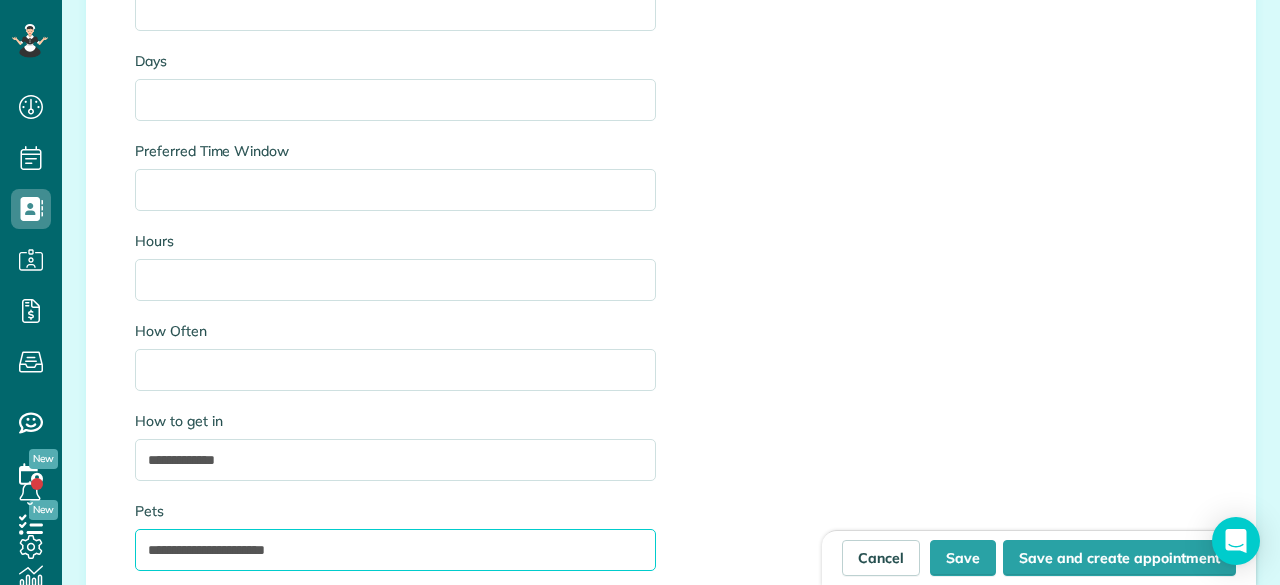 type on "**********" 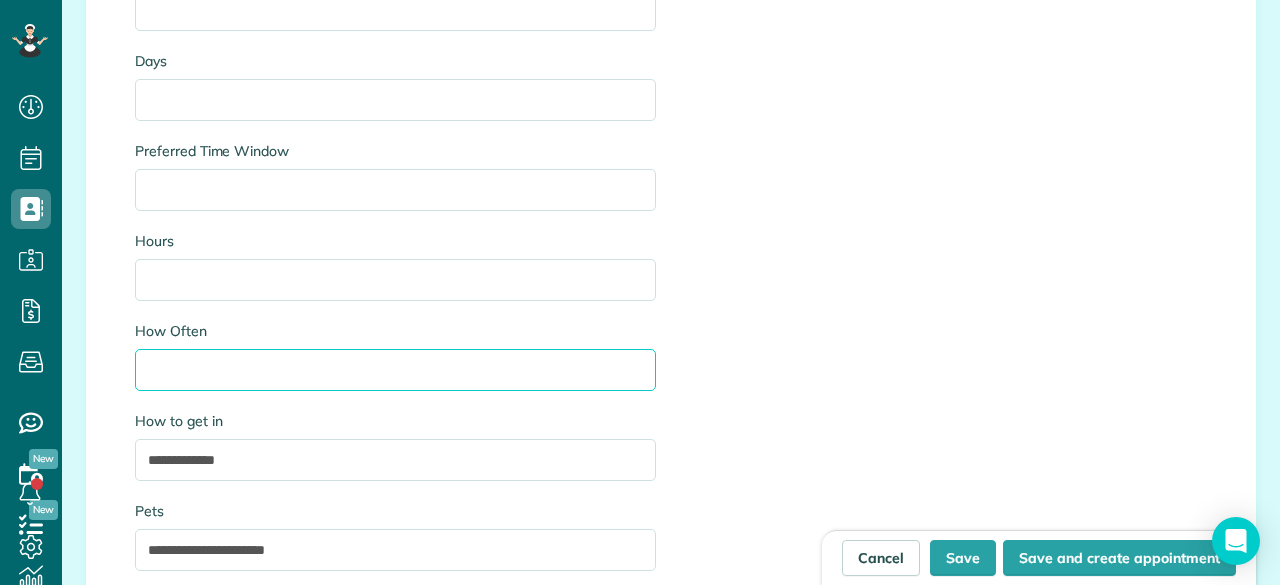click on "How Often" at bounding box center (395, 370) 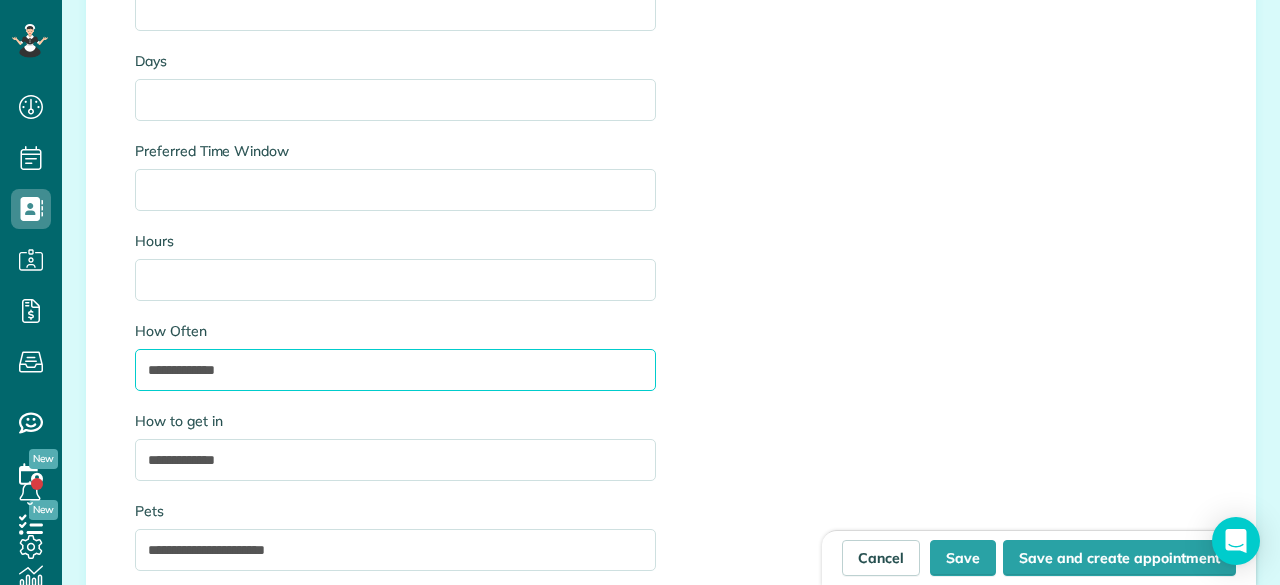type on "**********" 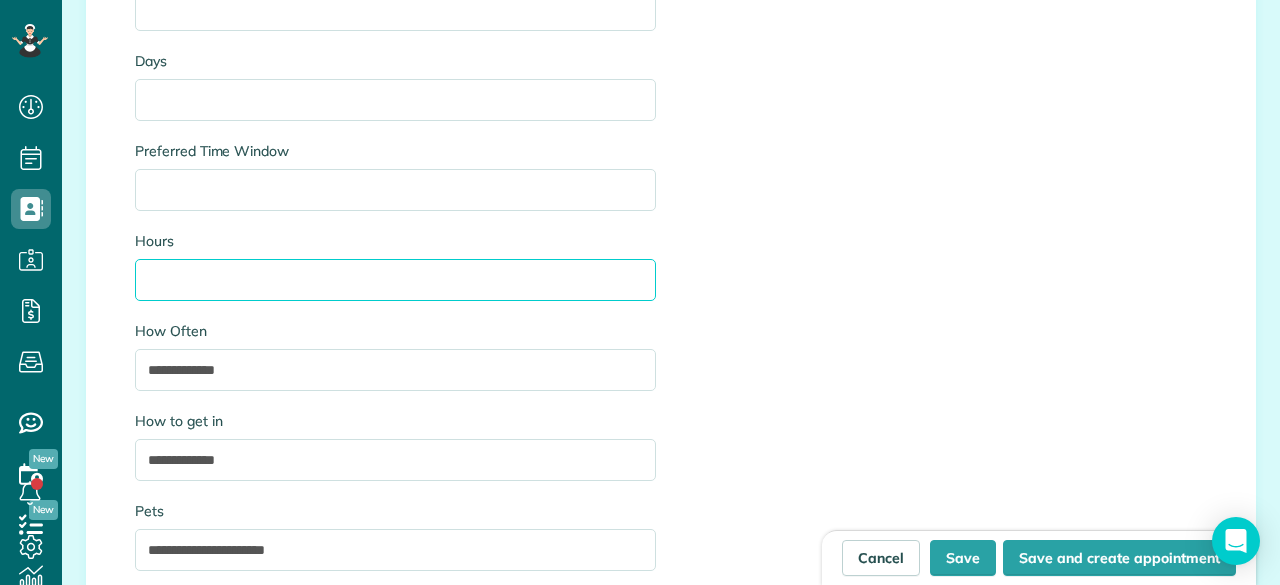 click on "Hours" at bounding box center (395, 280) 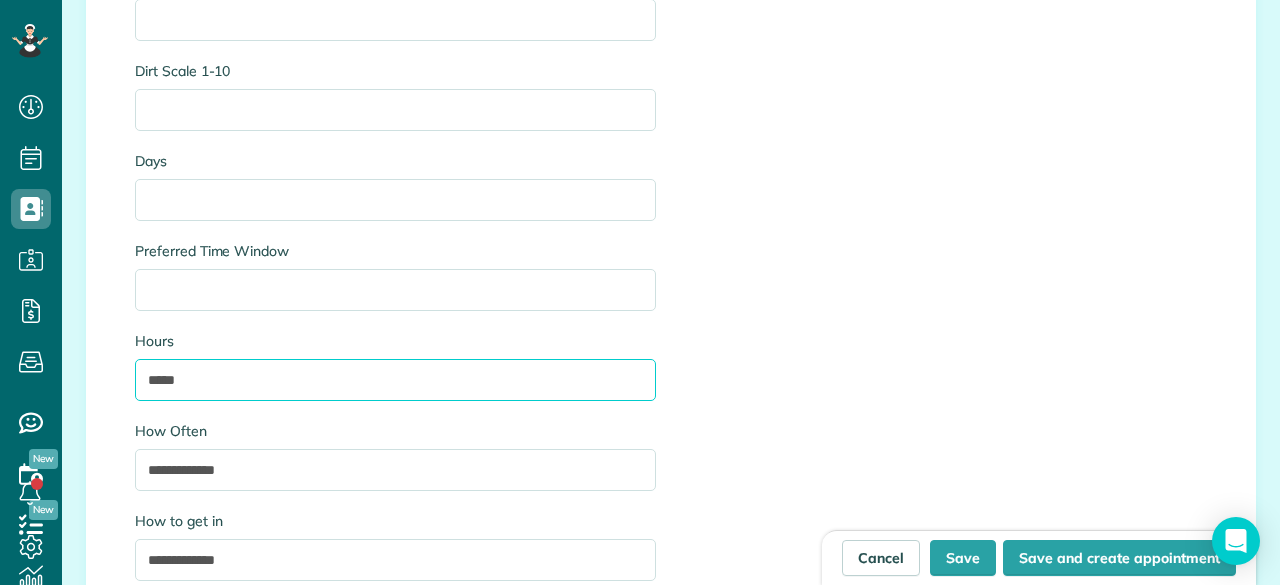 scroll, scrollTop: 2300, scrollLeft: 0, axis: vertical 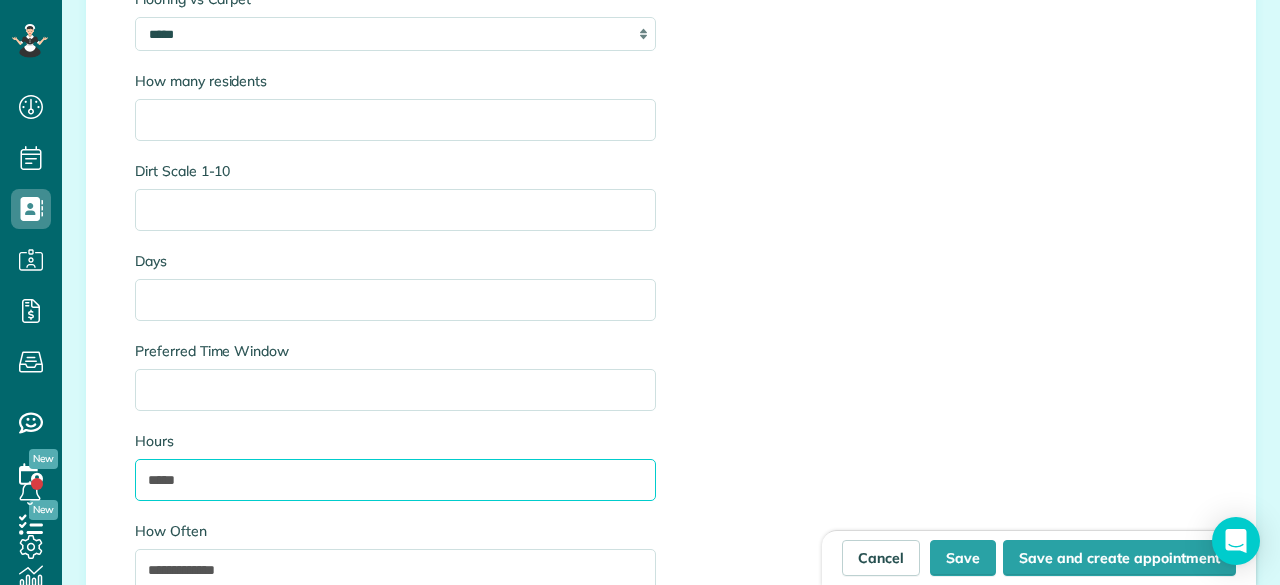 type on "*****" 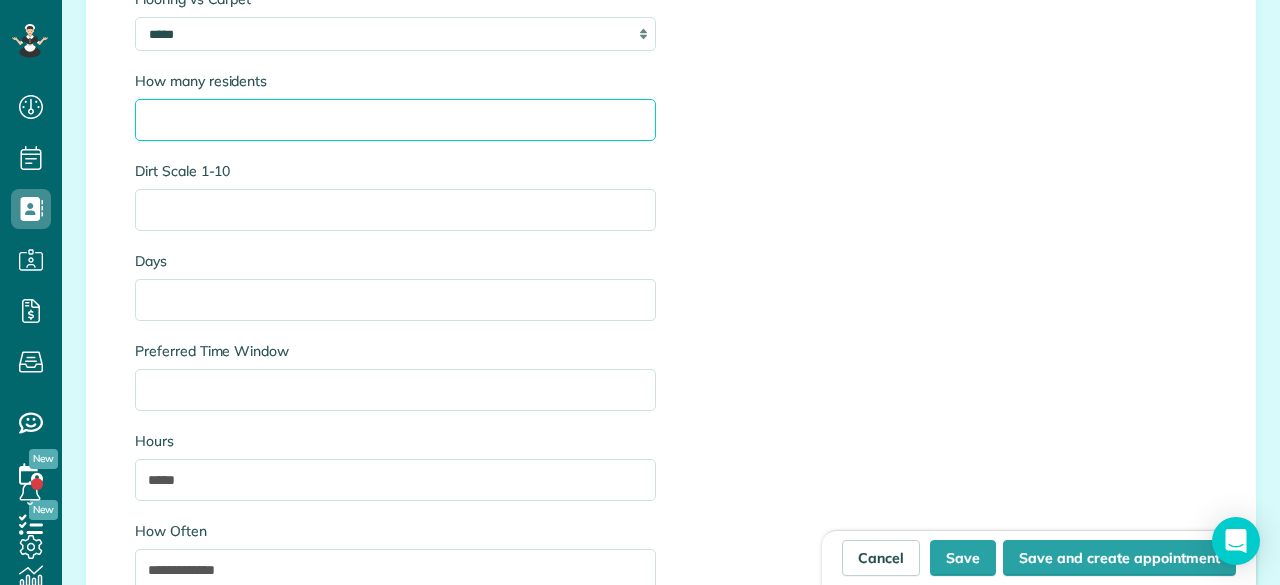 click on "How many residents" at bounding box center [395, 120] 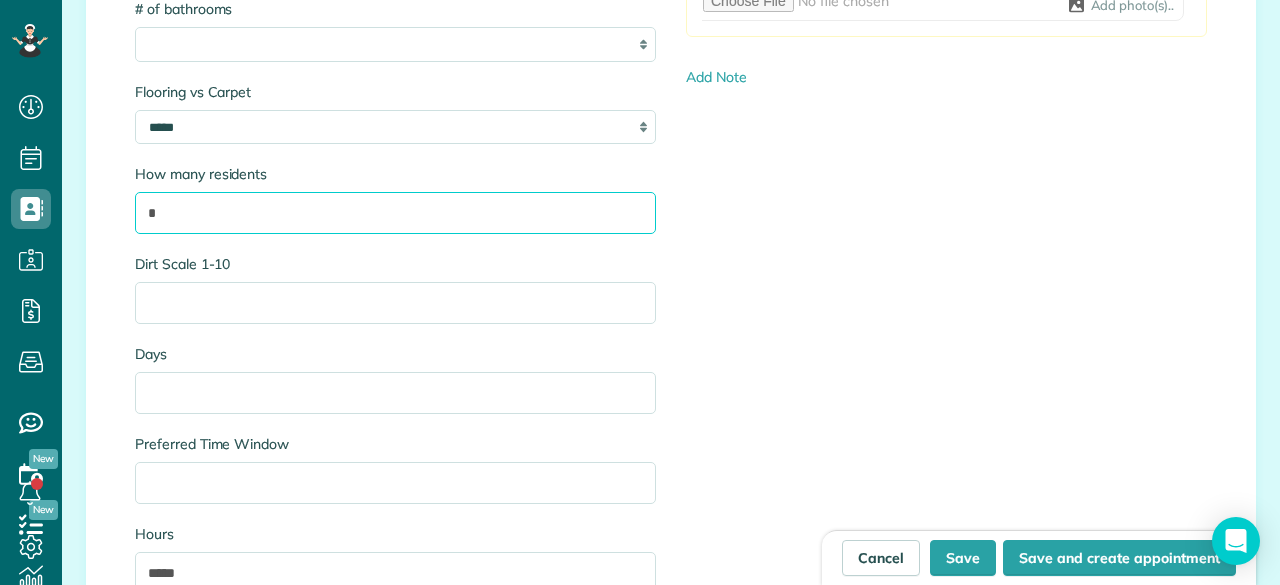 scroll, scrollTop: 1900, scrollLeft: 0, axis: vertical 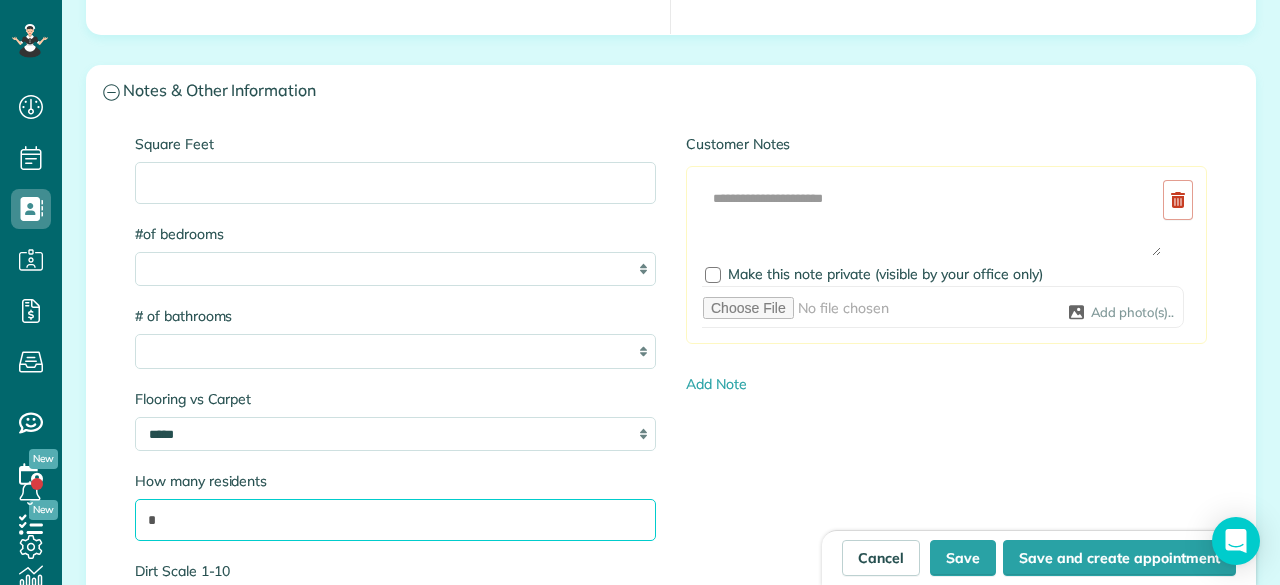 type on "*" 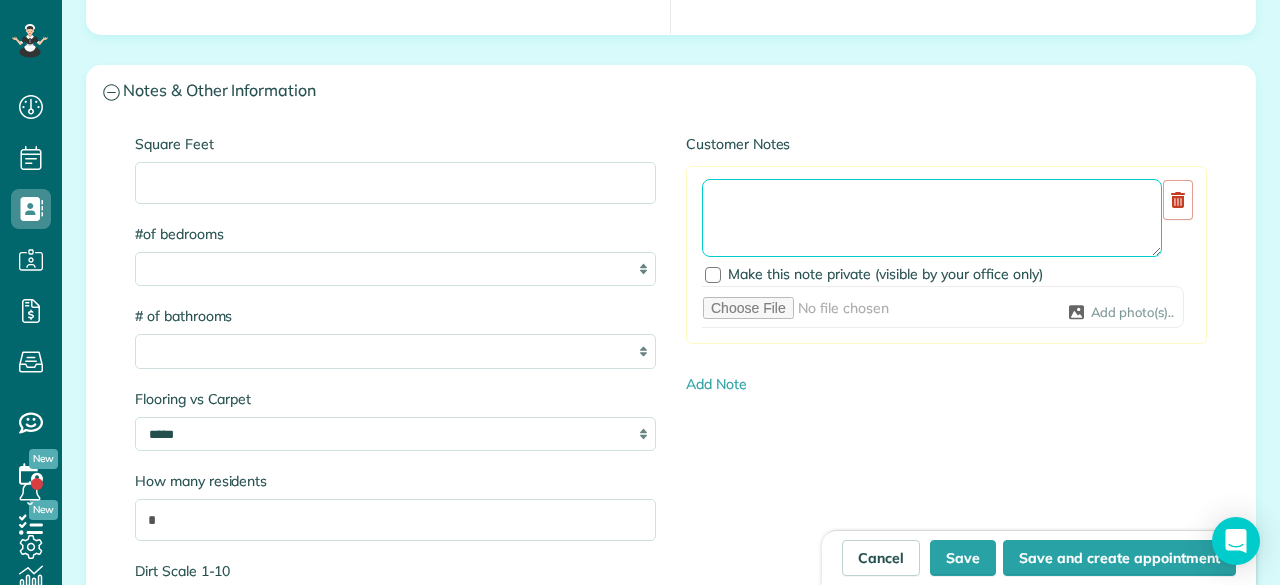 click at bounding box center (932, 218) 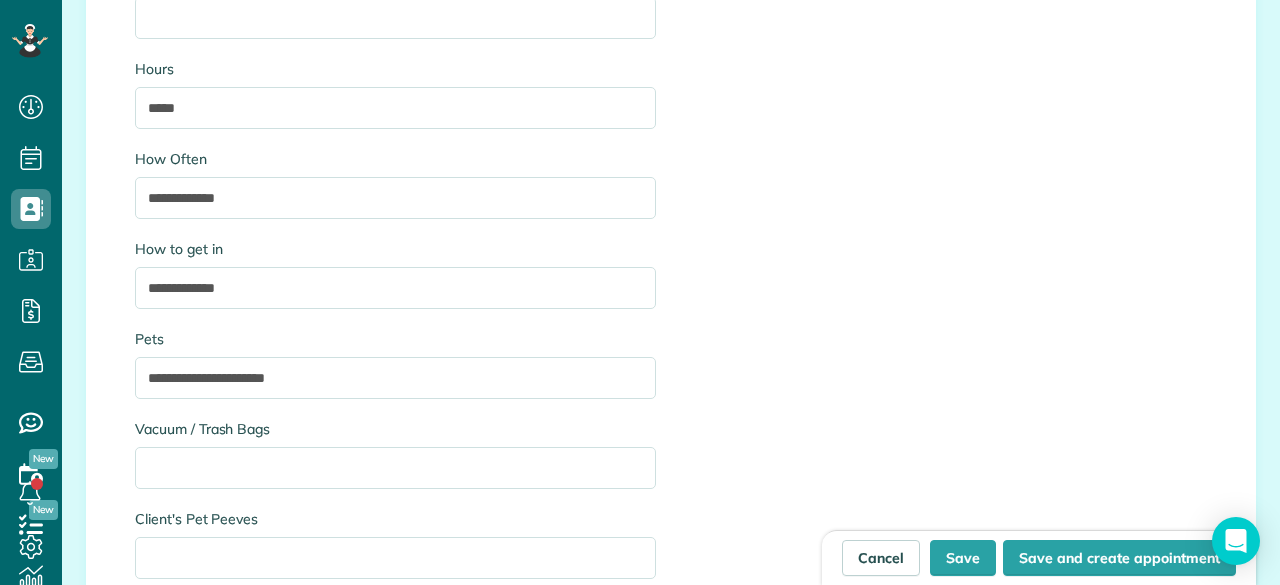 scroll, scrollTop: 2700, scrollLeft: 0, axis: vertical 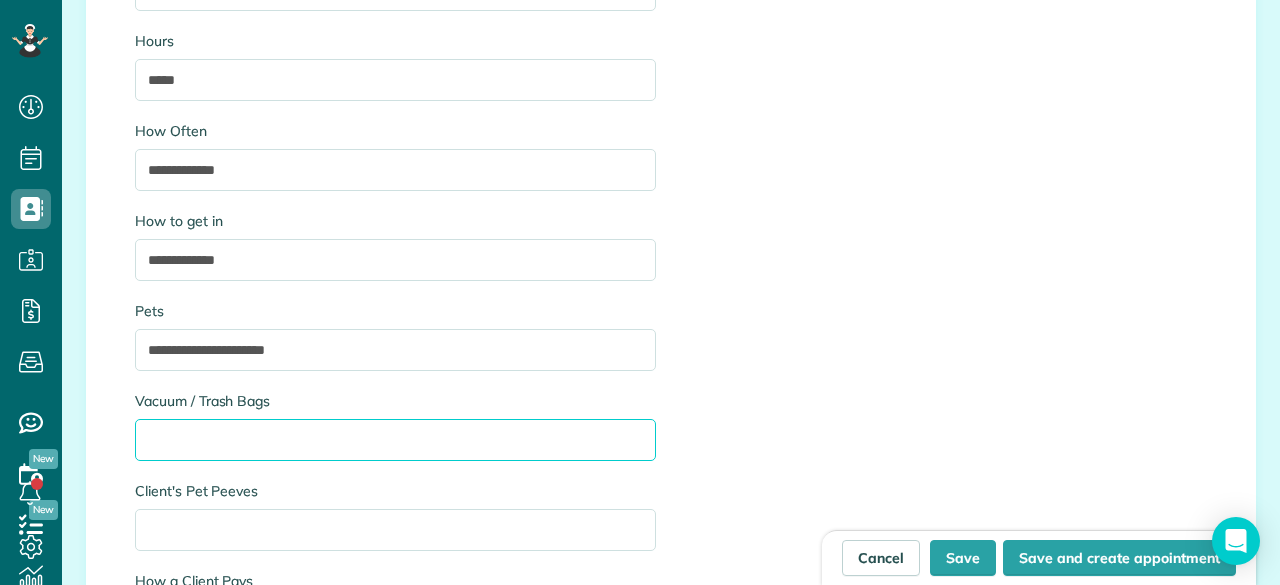 paste on "**********" 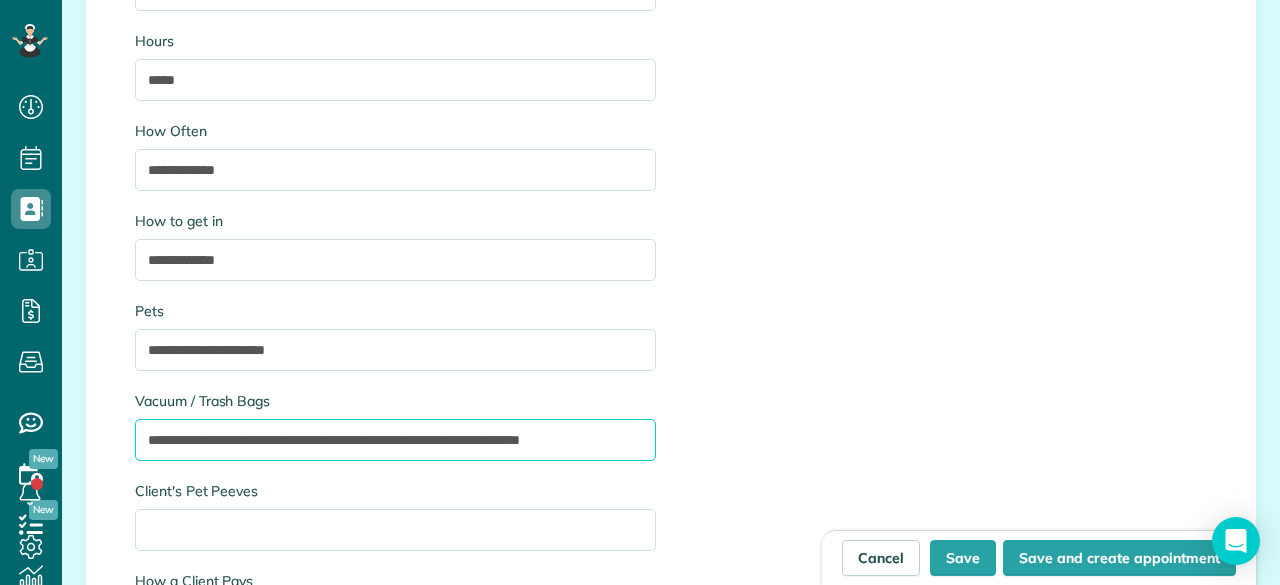 click on "**********" at bounding box center [395, 440] 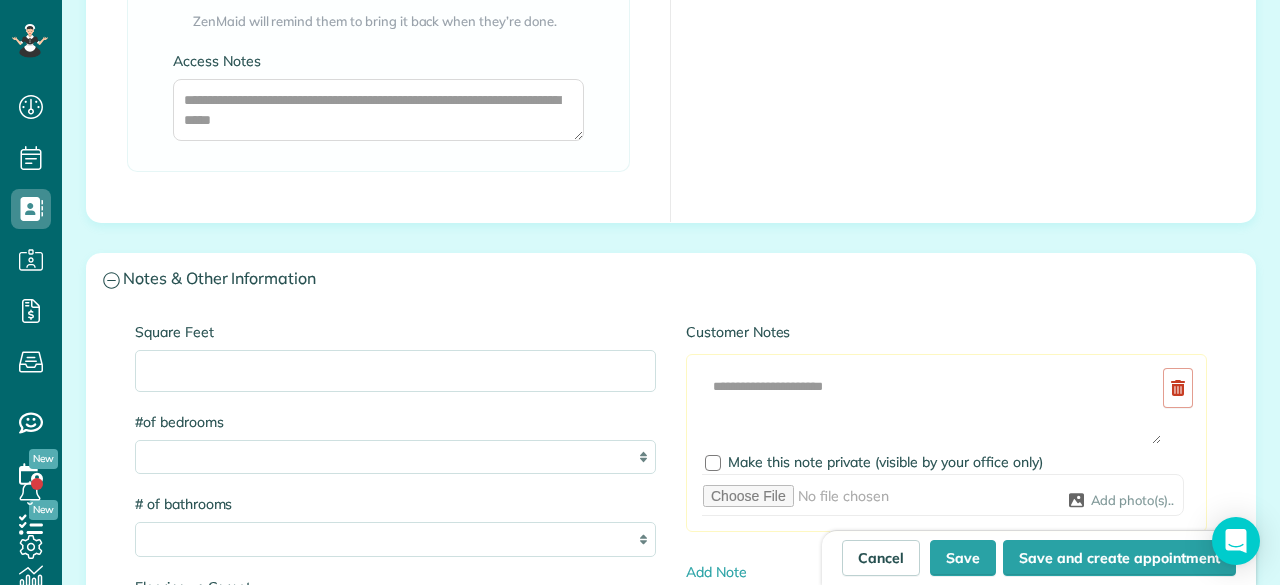 scroll, scrollTop: 1700, scrollLeft: 0, axis: vertical 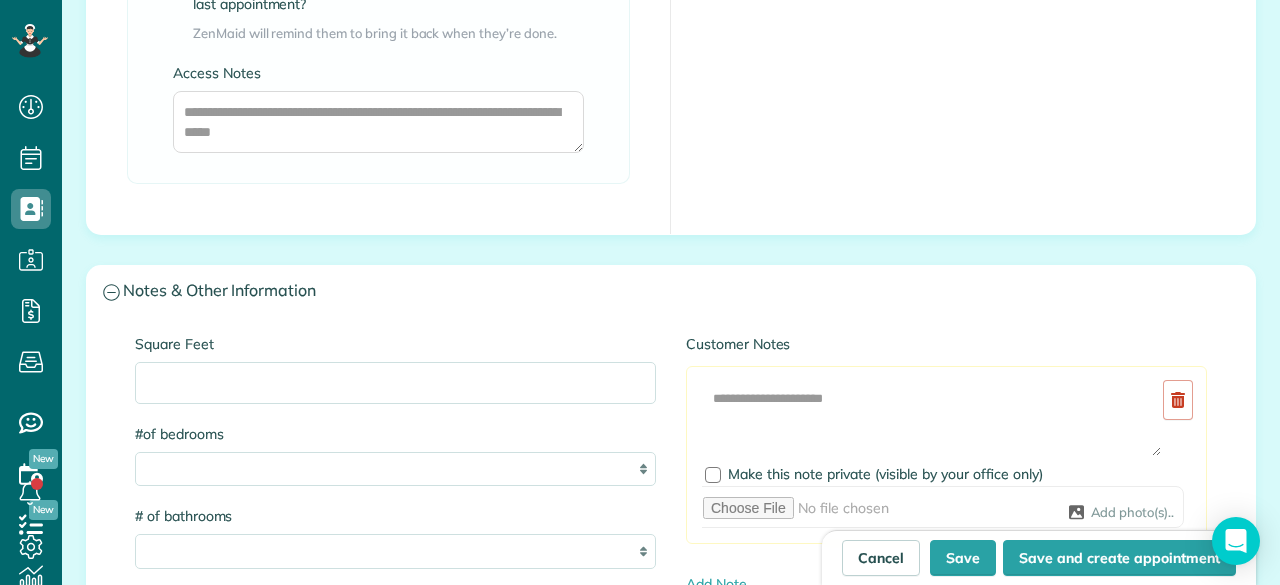 type on "**********" 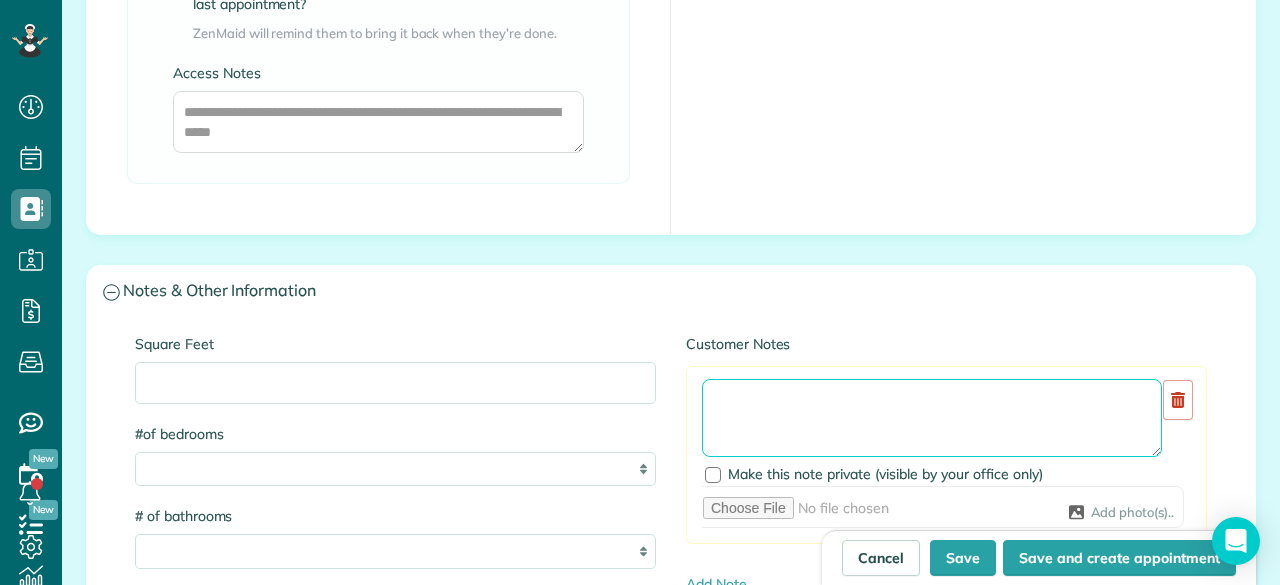 click at bounding box center (932, 418) 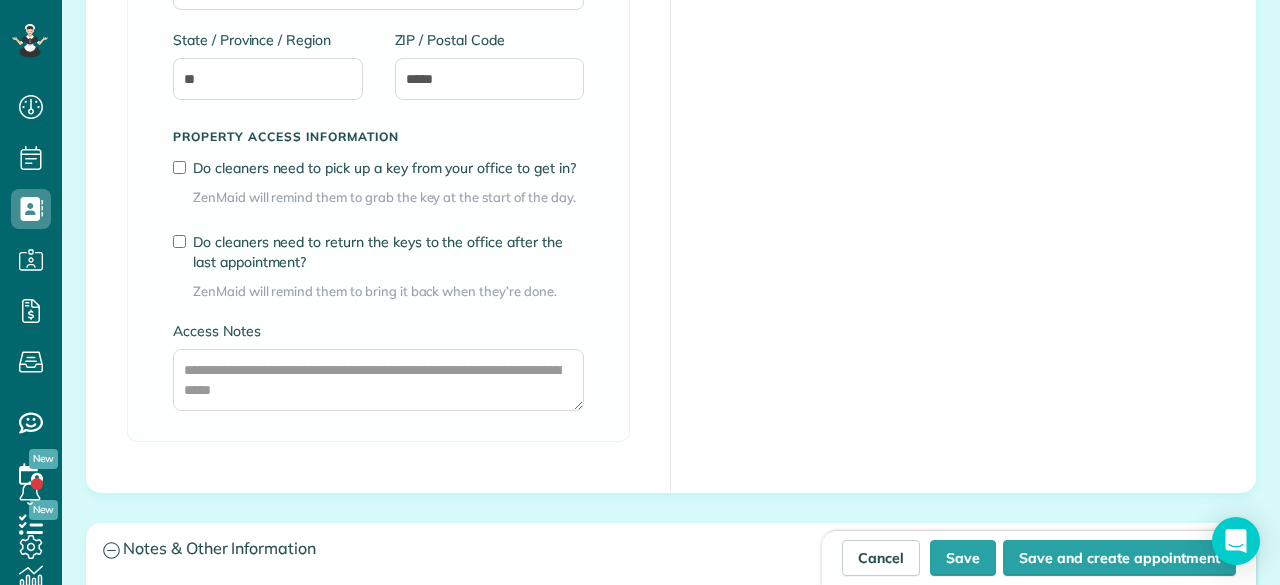 scroll, scrollTop: 1400, scrollLeft: 0, axis: vertical 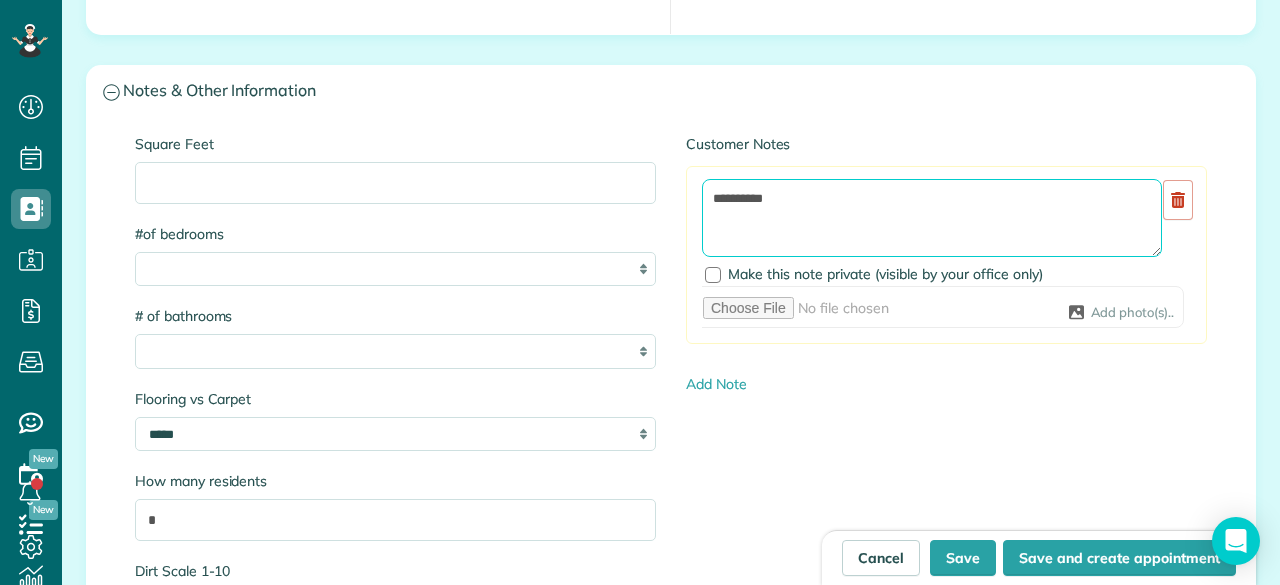 click on "*********" at bounding box center (932, 218) 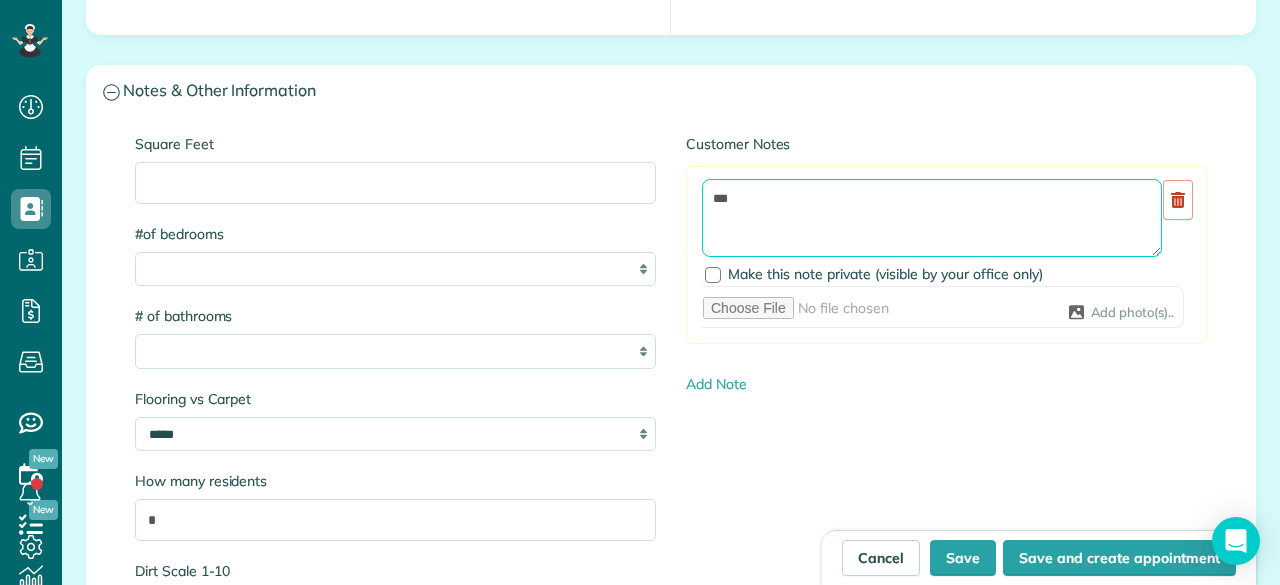 type on "*" 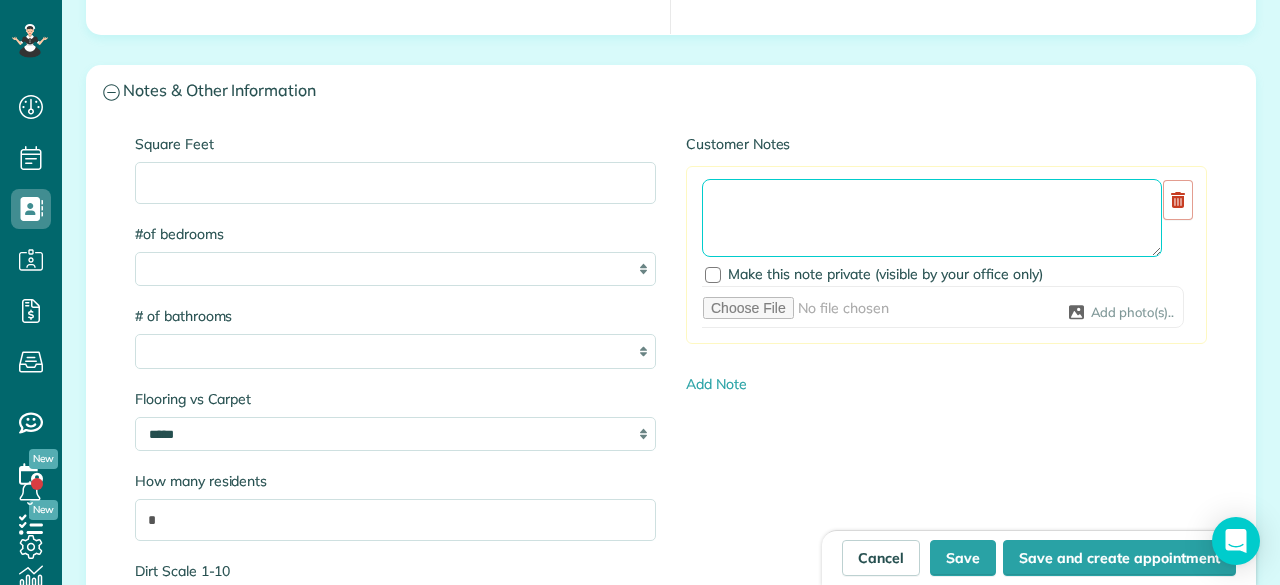 paste on "**********" 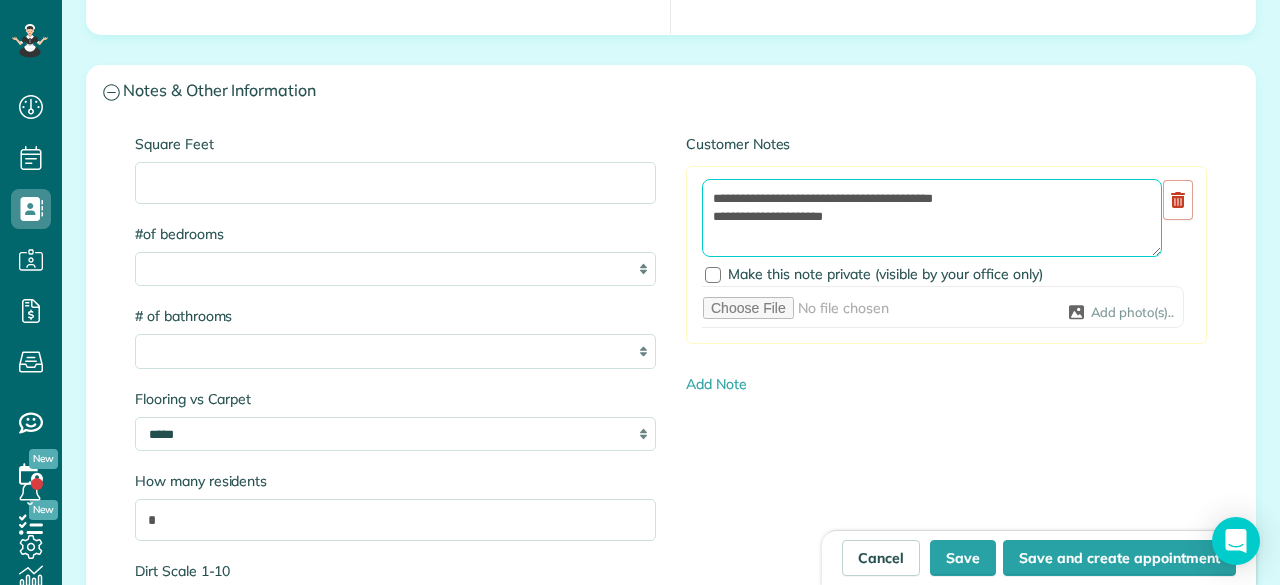 scroll, scrollTop: 8, scrollLeft: 0, axis: vertical 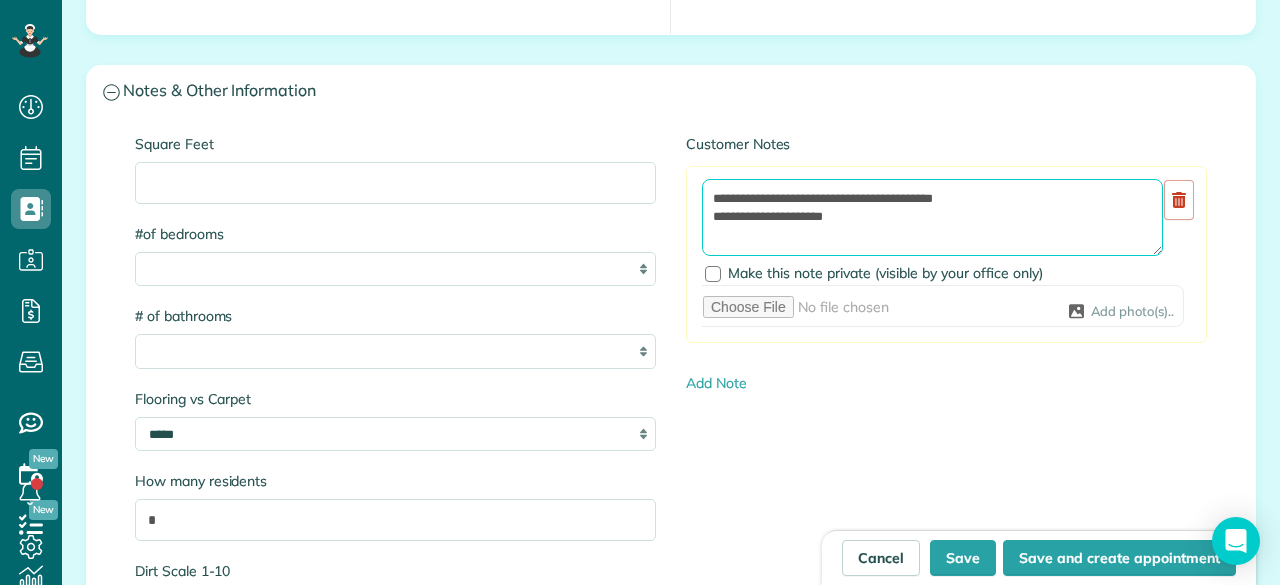 paste on "**********" 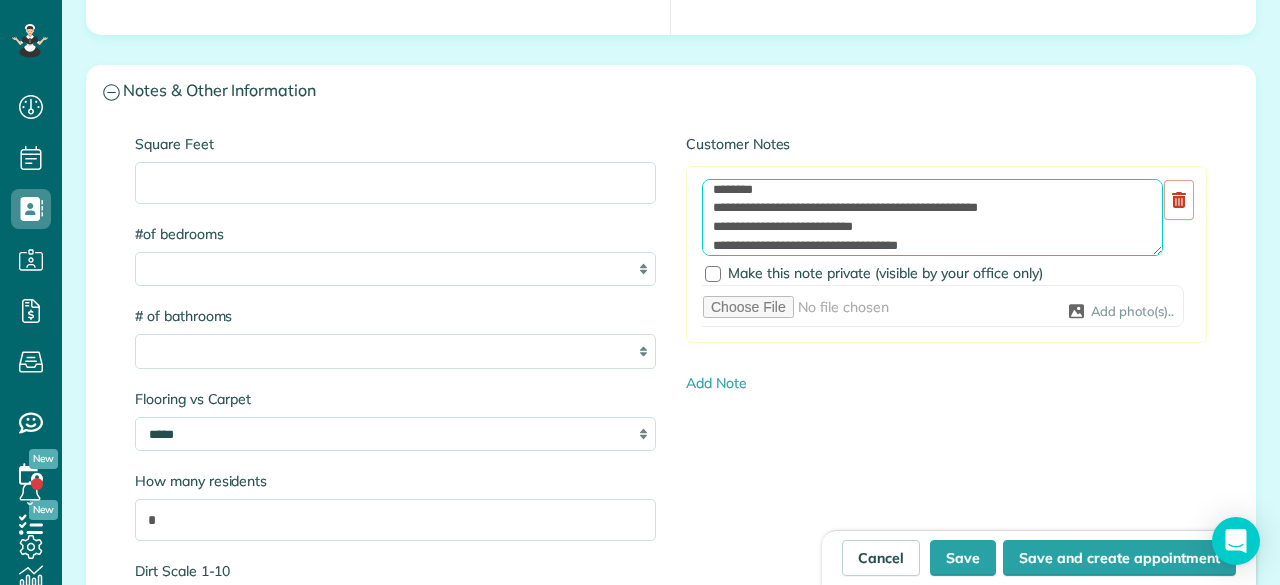 scroll, scrollTop: 0, scrollLeft: 0, axis: both 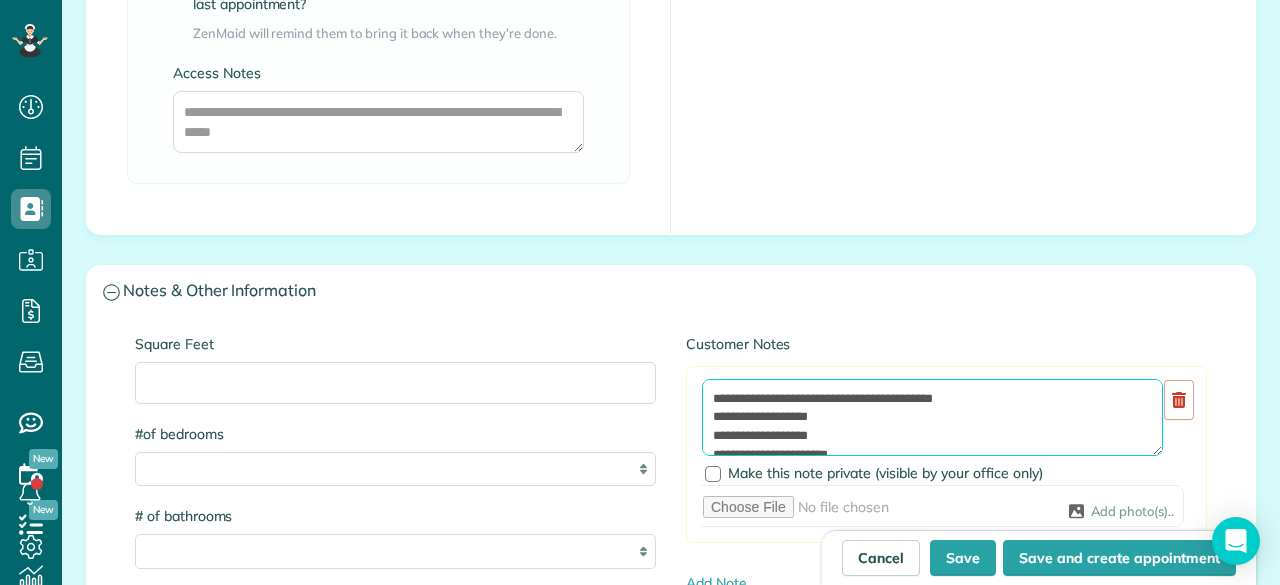 click at bounding box center [932, 417] 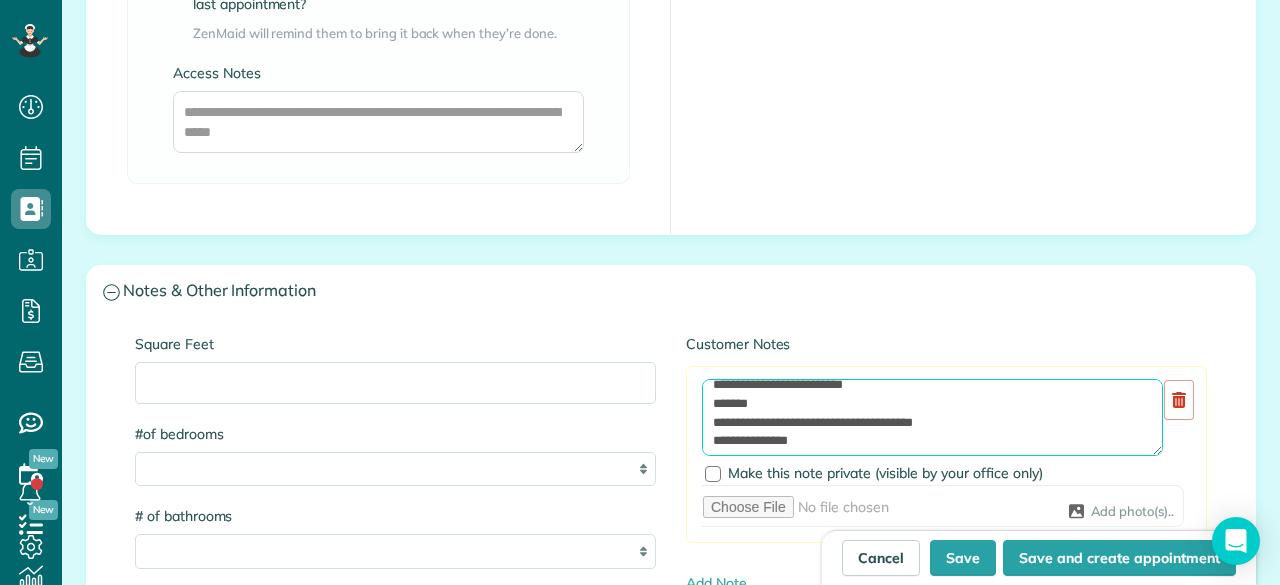 scroll, scrollTop: 500, scrollLeft: 0, axis: vertical 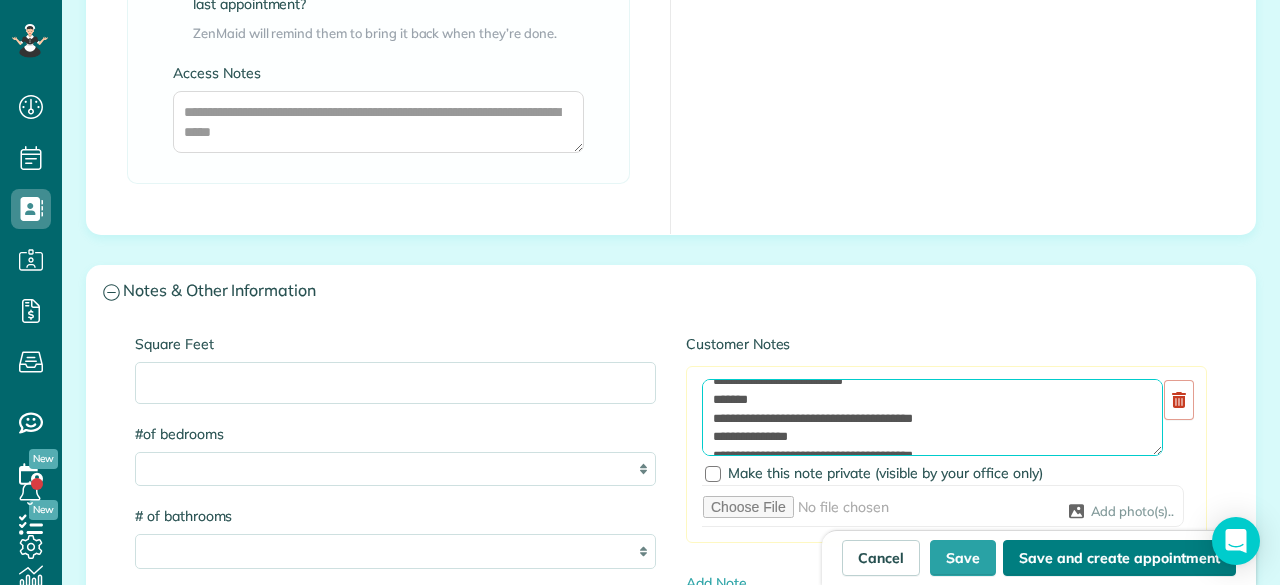 type on "**********" 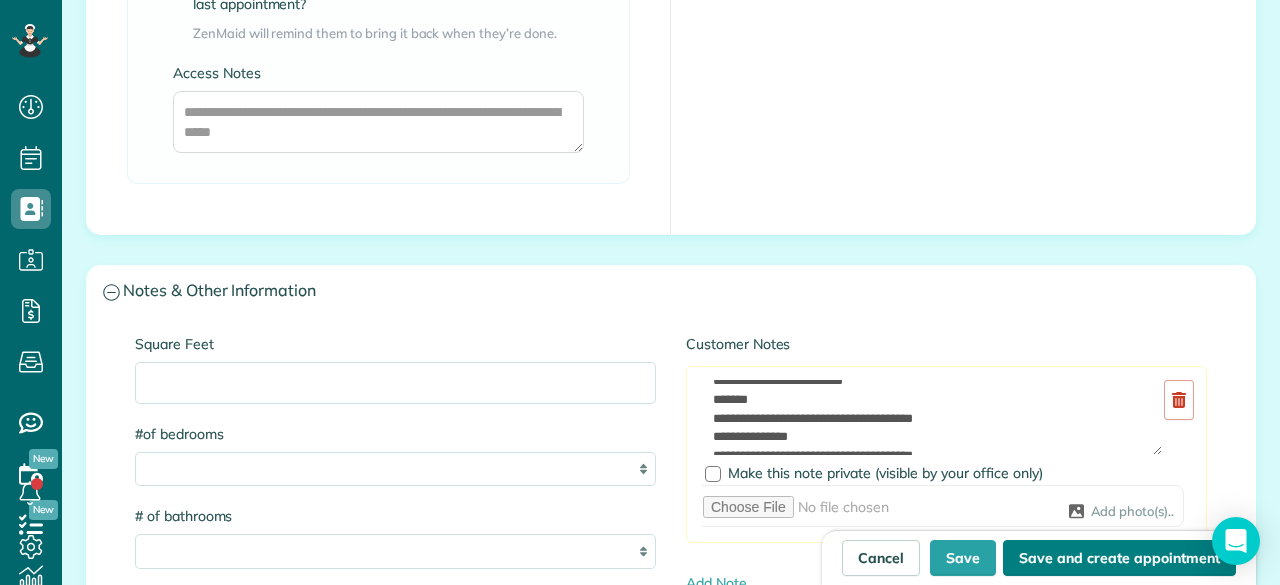 click on "Save and create appointment" at bounding box center (1119, 558) 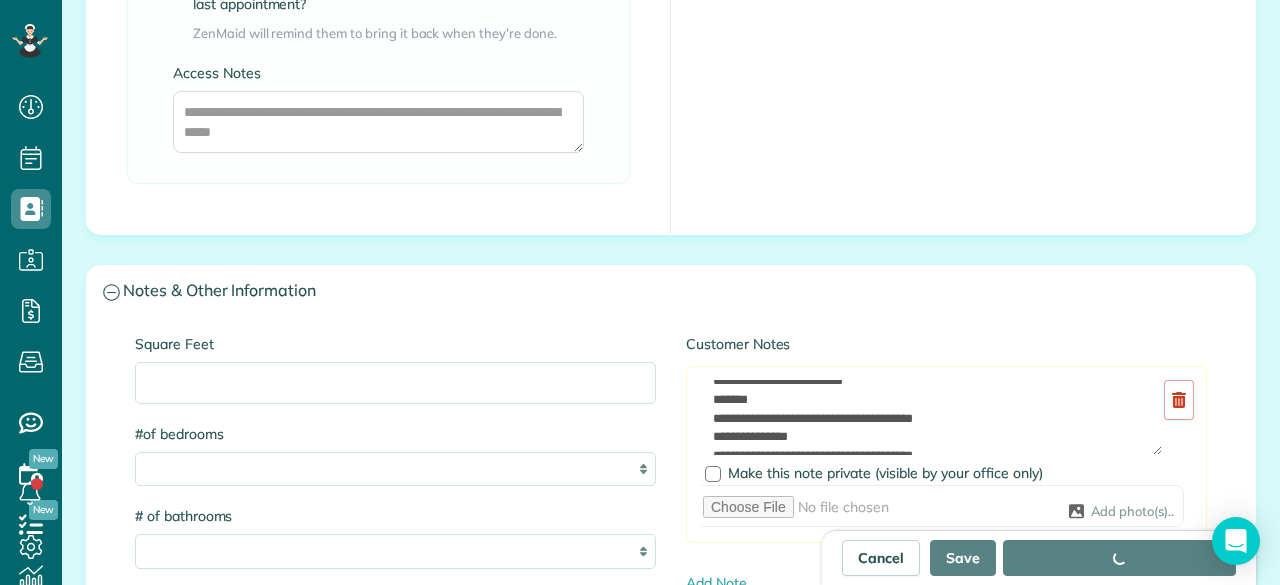 type on "**********" 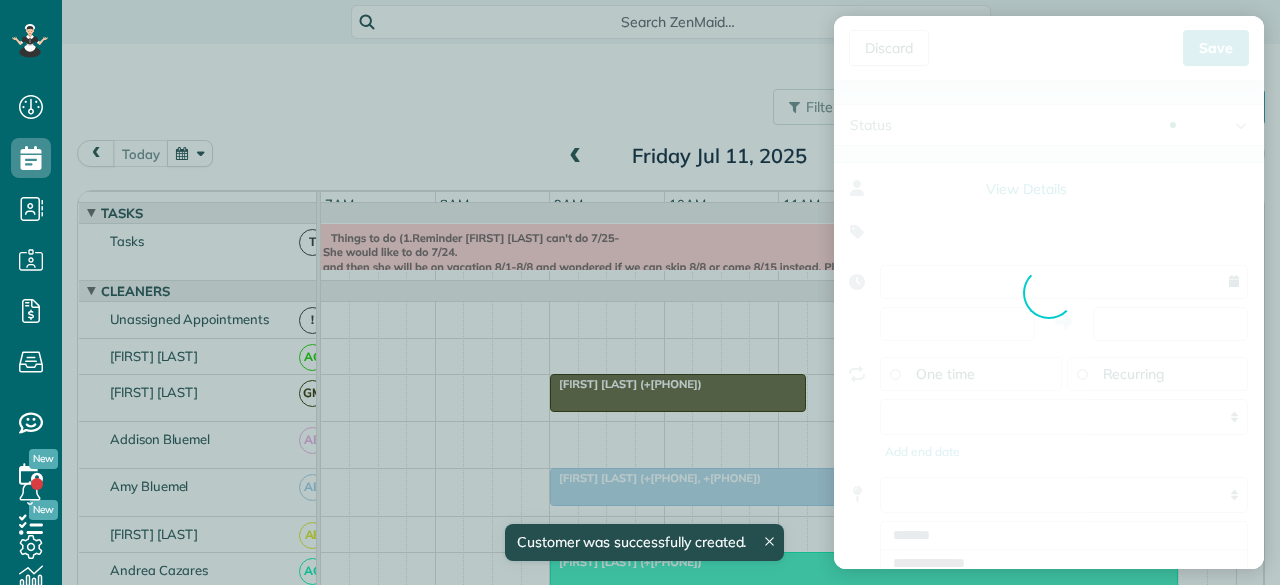 type on "**********" 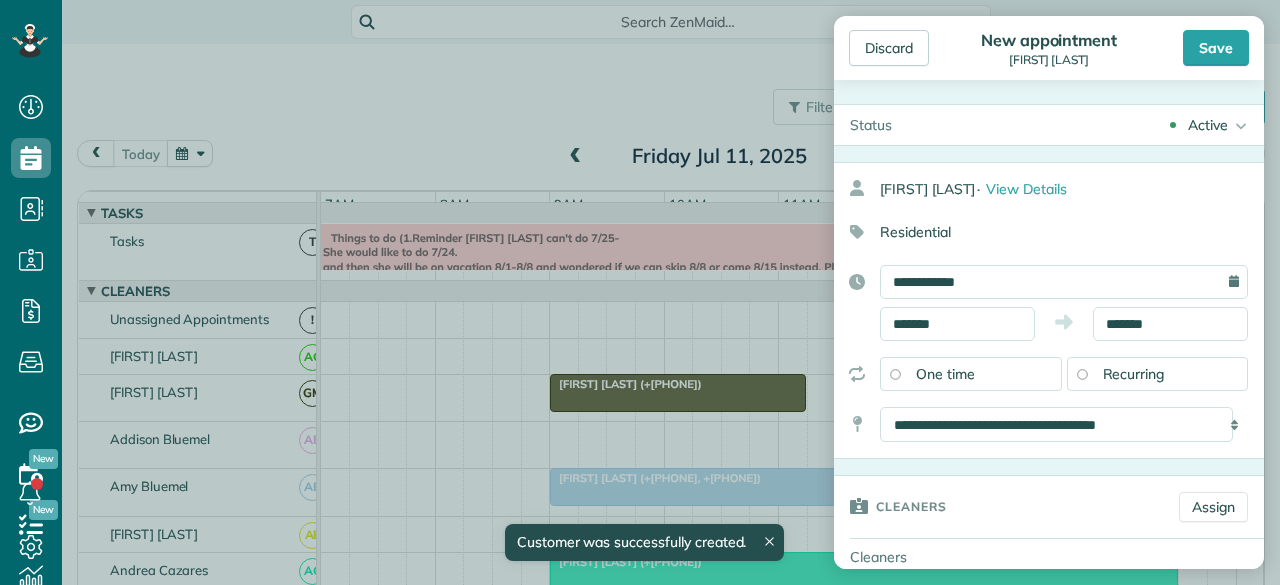 scroll, scrollTop: 0, scrollLeft: 0, axis: both 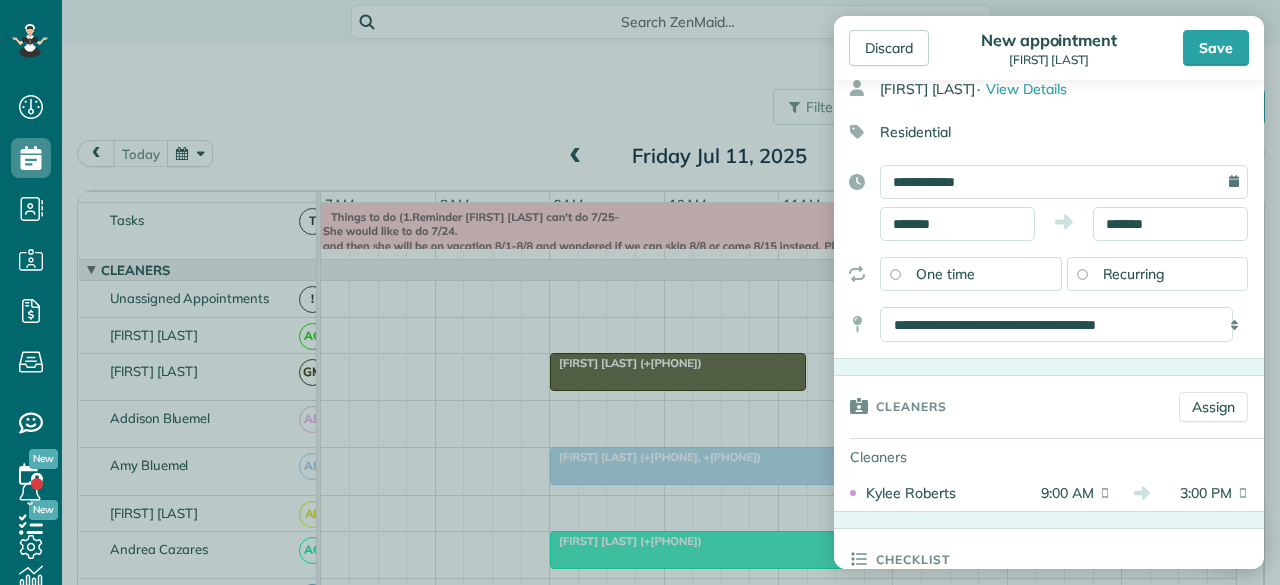 click on "Recurring" at bounding box center (1158, 274) 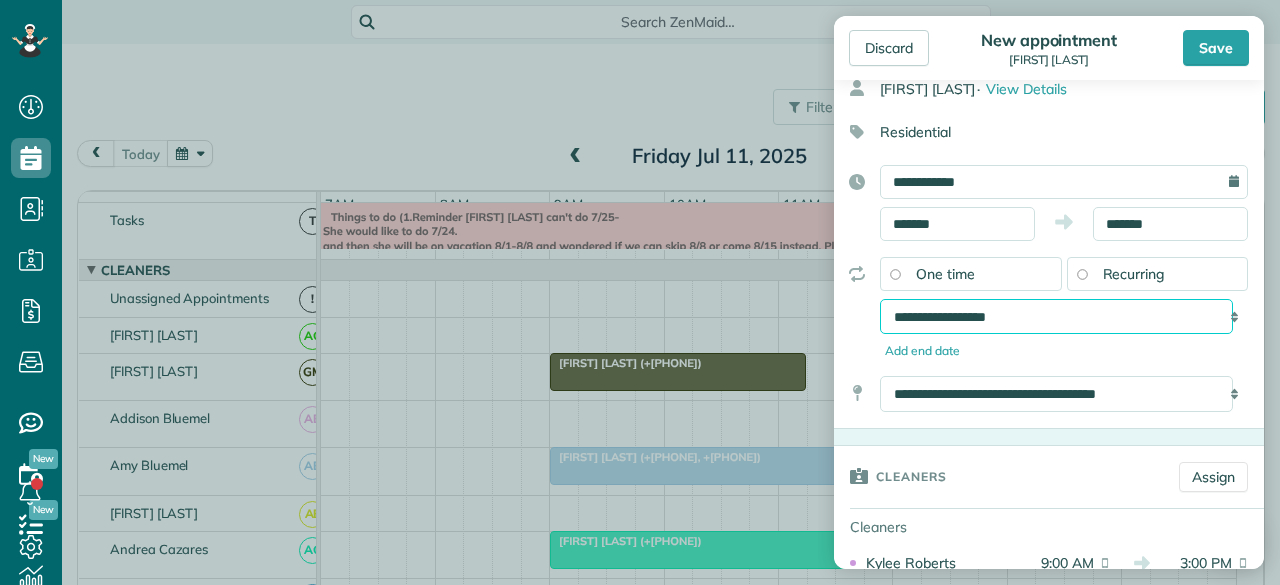 click on "**********" at bounding box center [1056, 316] 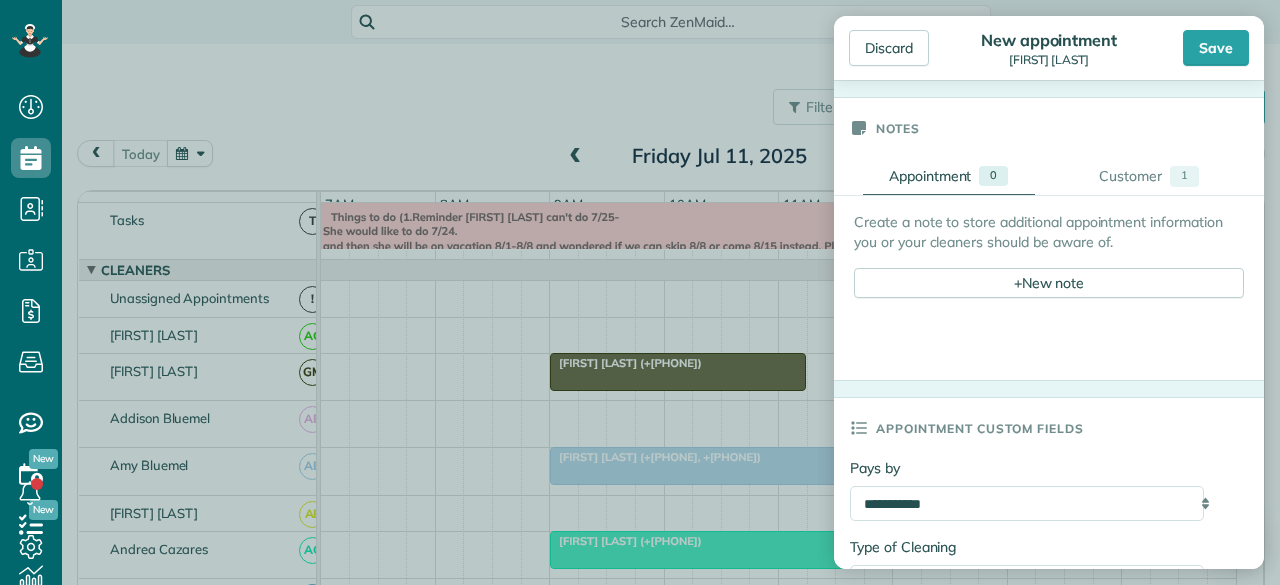 scroll, scrollTop: 800, scrollLeft: 0, axis: vertical 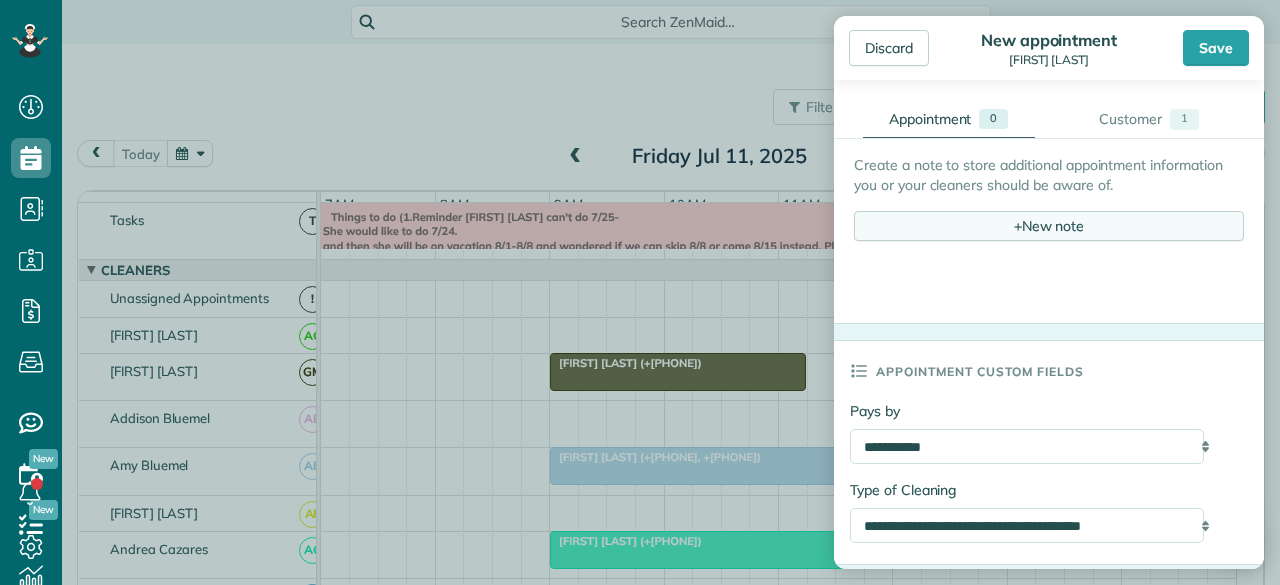 click on "+ New note" at bounding box center (1049, 226) 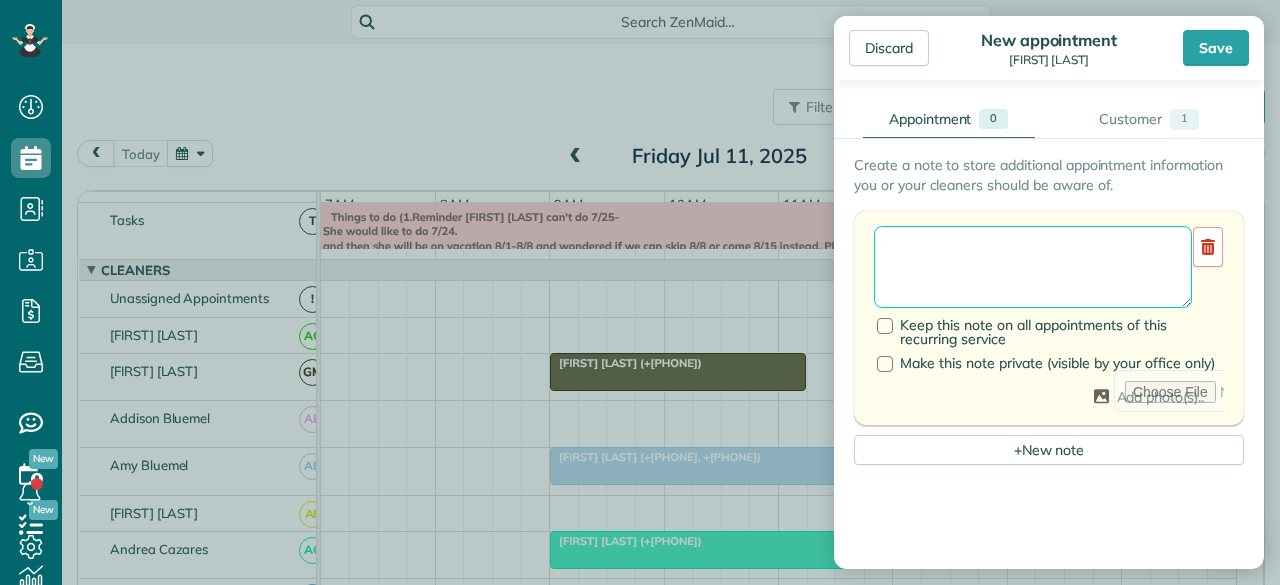click at bounding box center (1033, 267) 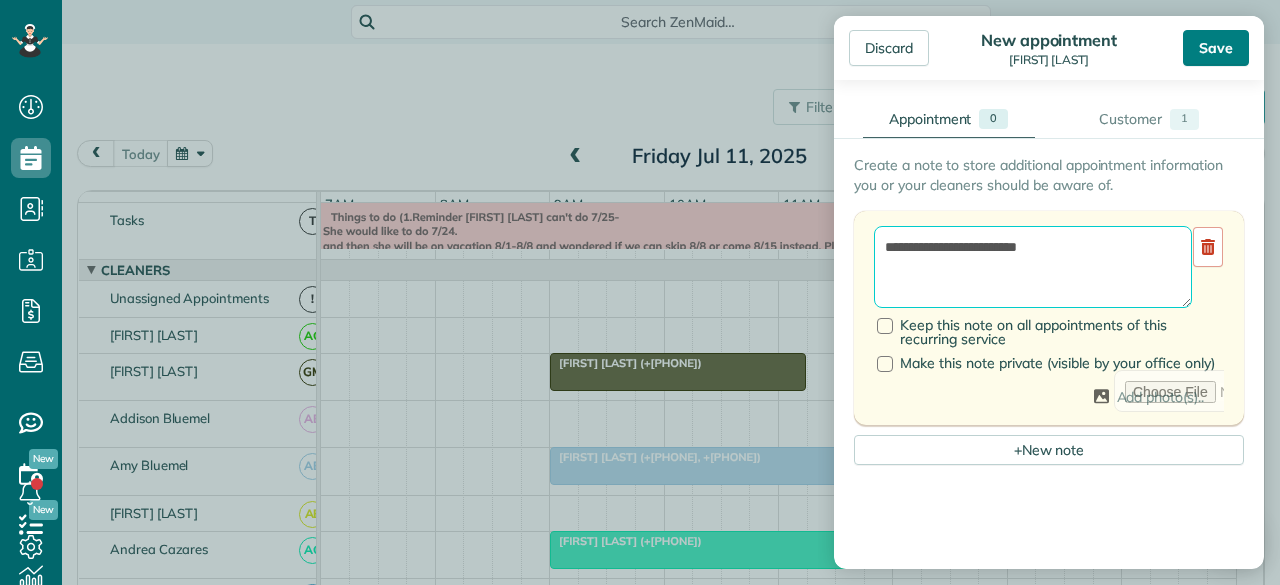 type on "**********" 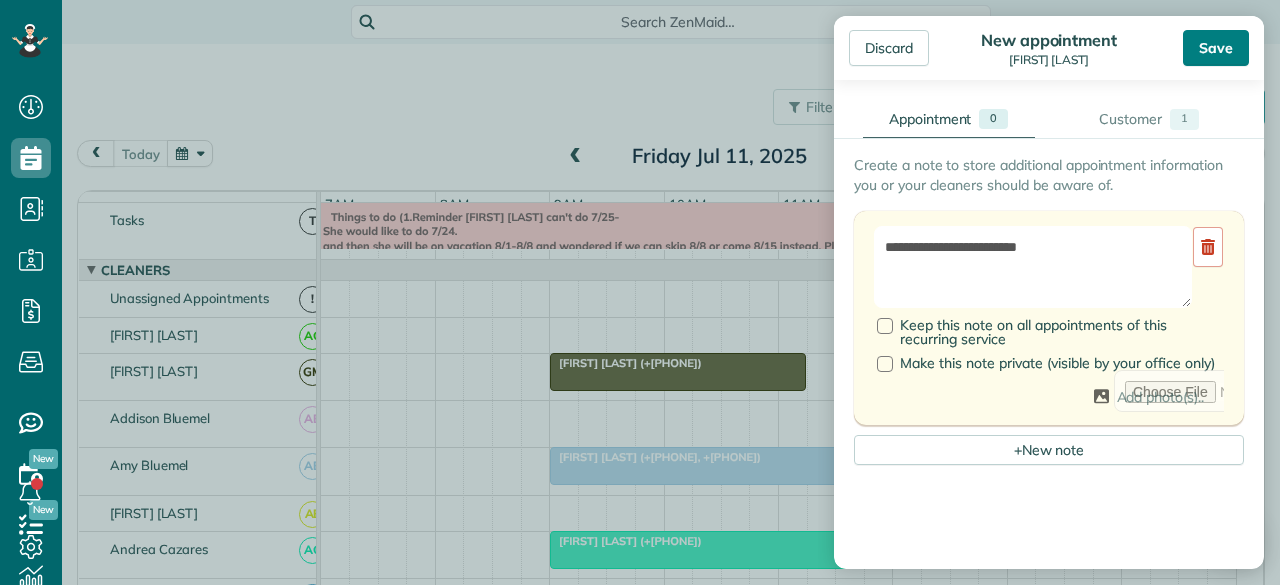 click on "Save" at bounding box center [1216, 48] 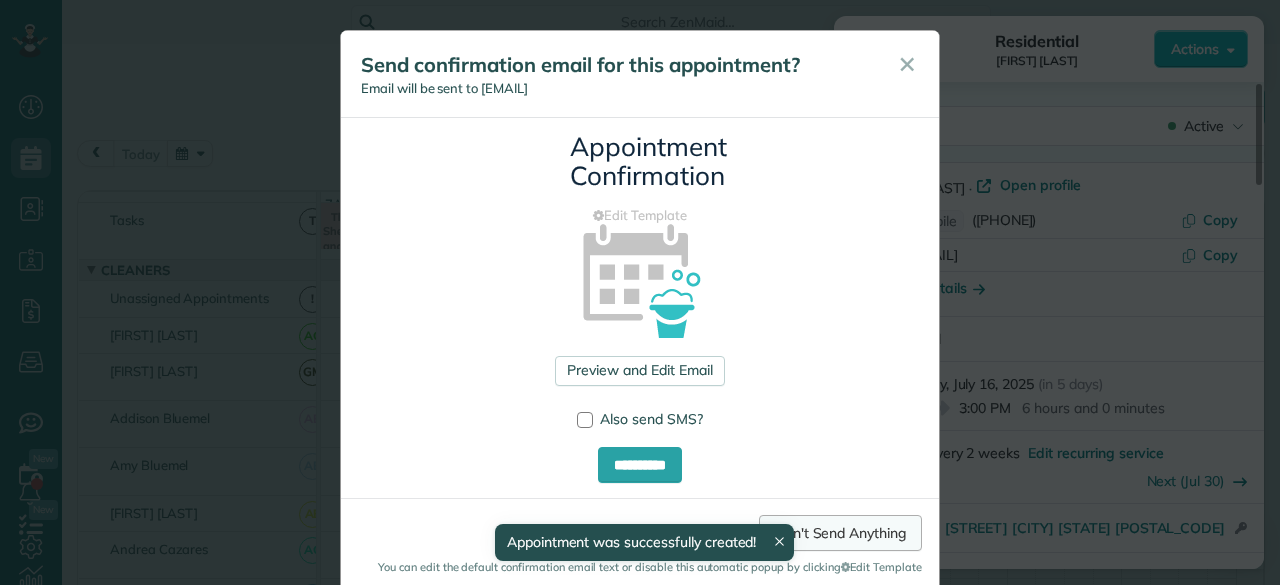 click on "Don't Send Anything" at bounding box center (840, 533) 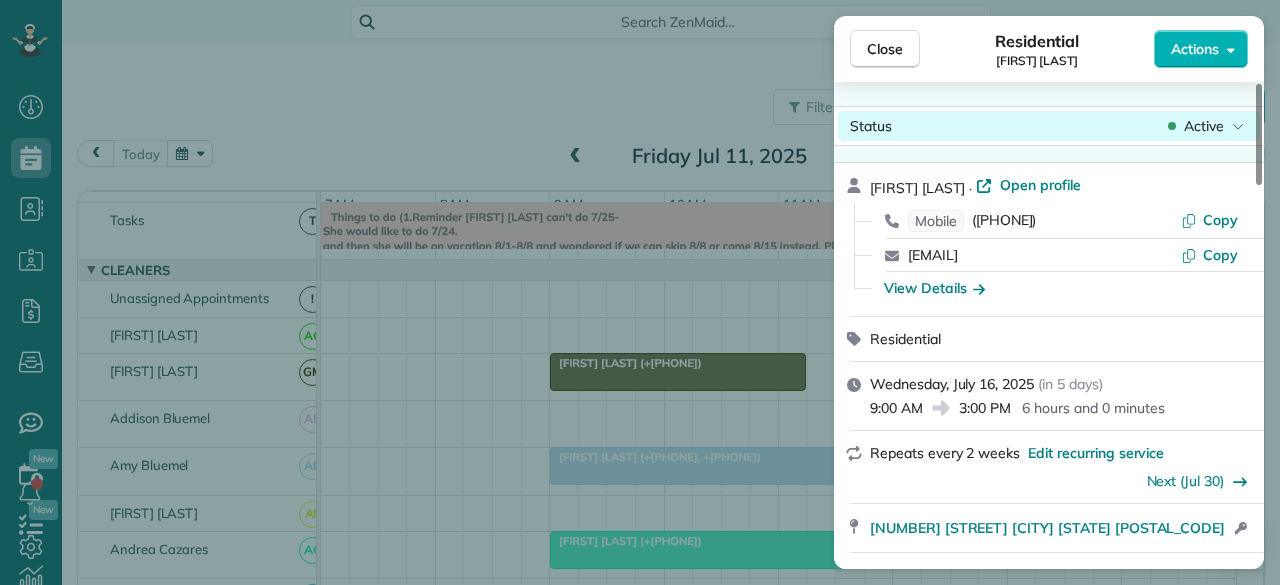 drag, startPoint x: 907, startPoint y: 45, endPoint x: 861, endPoint y: 124, distance: 91.416626 